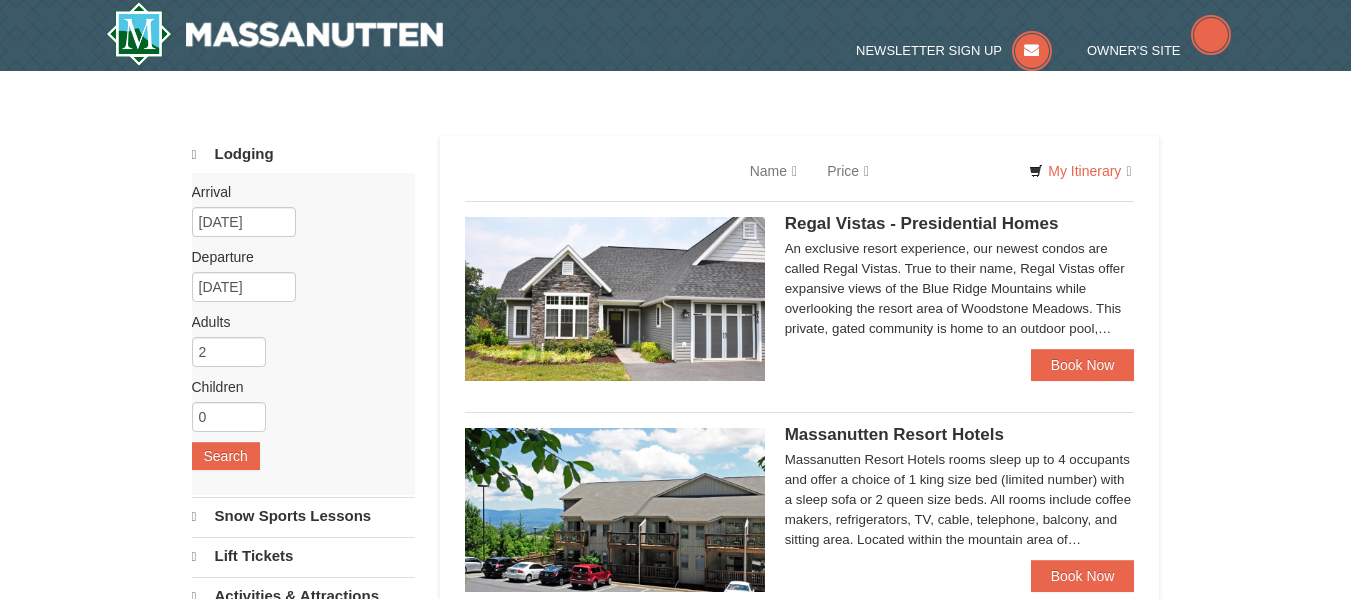 scroll, scrollTop: 0, scrollLeft: 0, axis: both 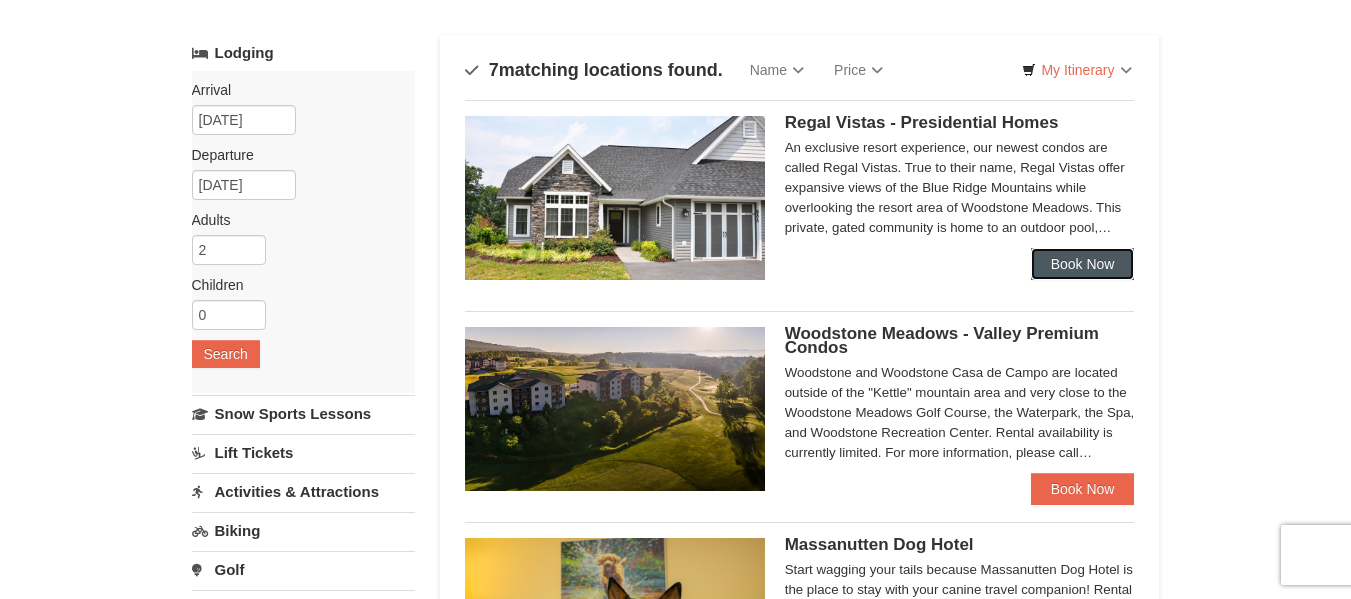 click on "Book Now" at bounding box center (1083, 264) 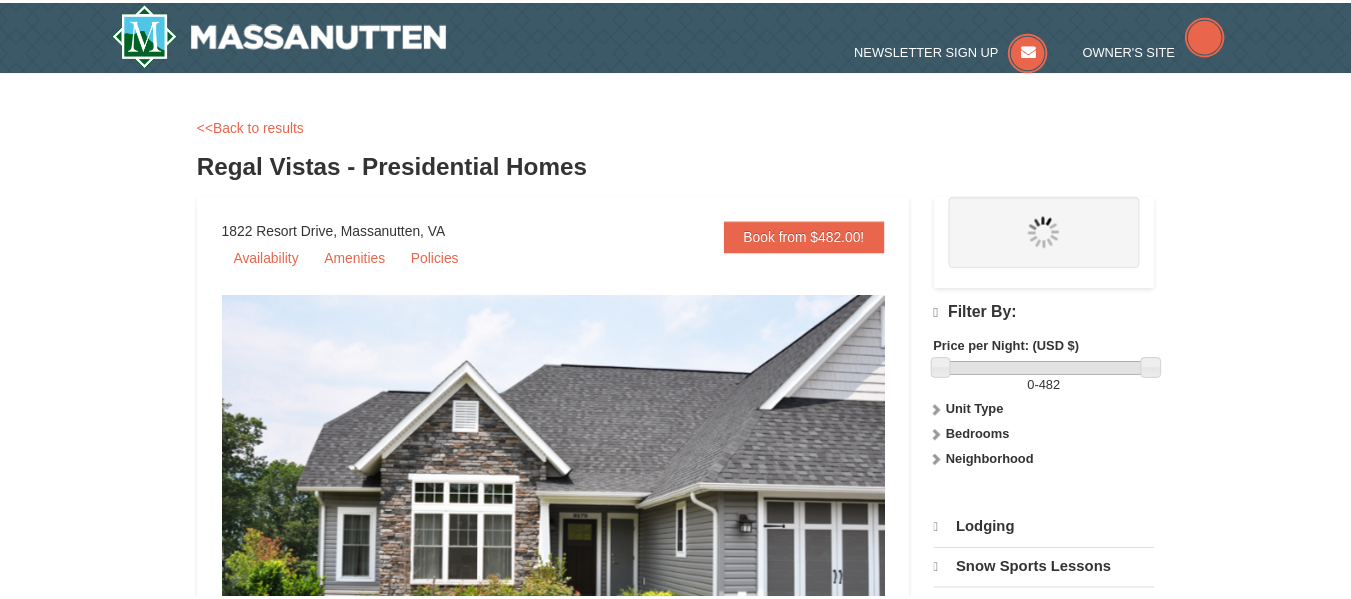 scroll, scrollTop: 0, scrollLeft: 0, axis: both 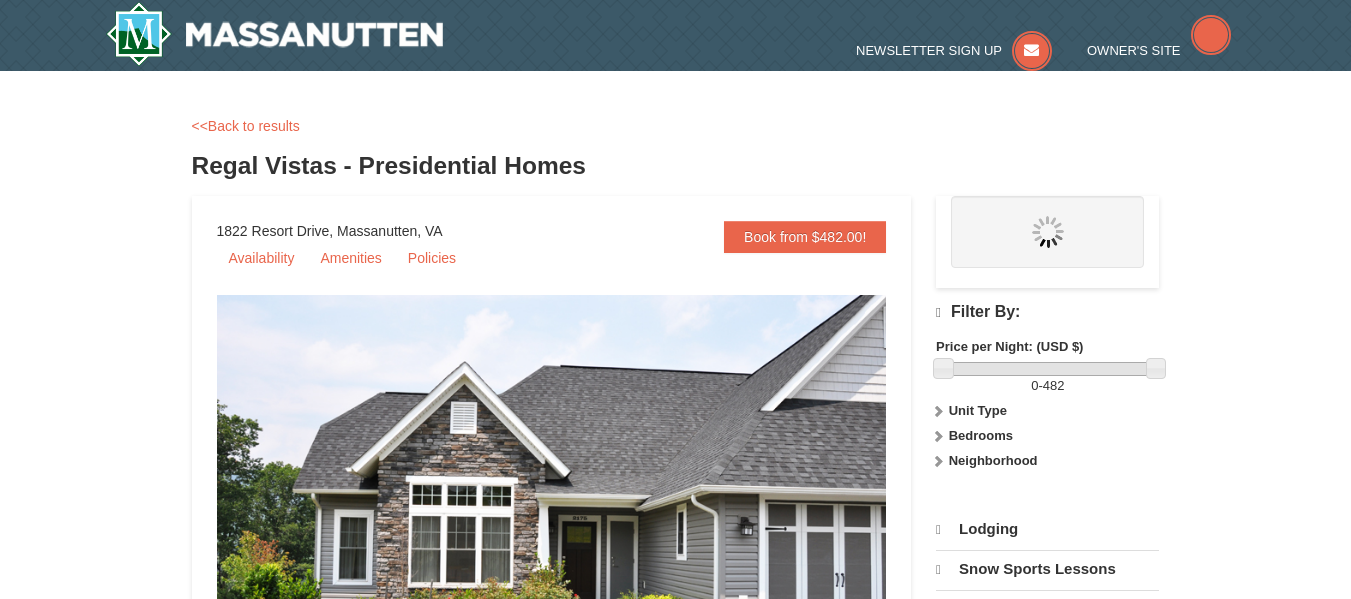 select on "8" 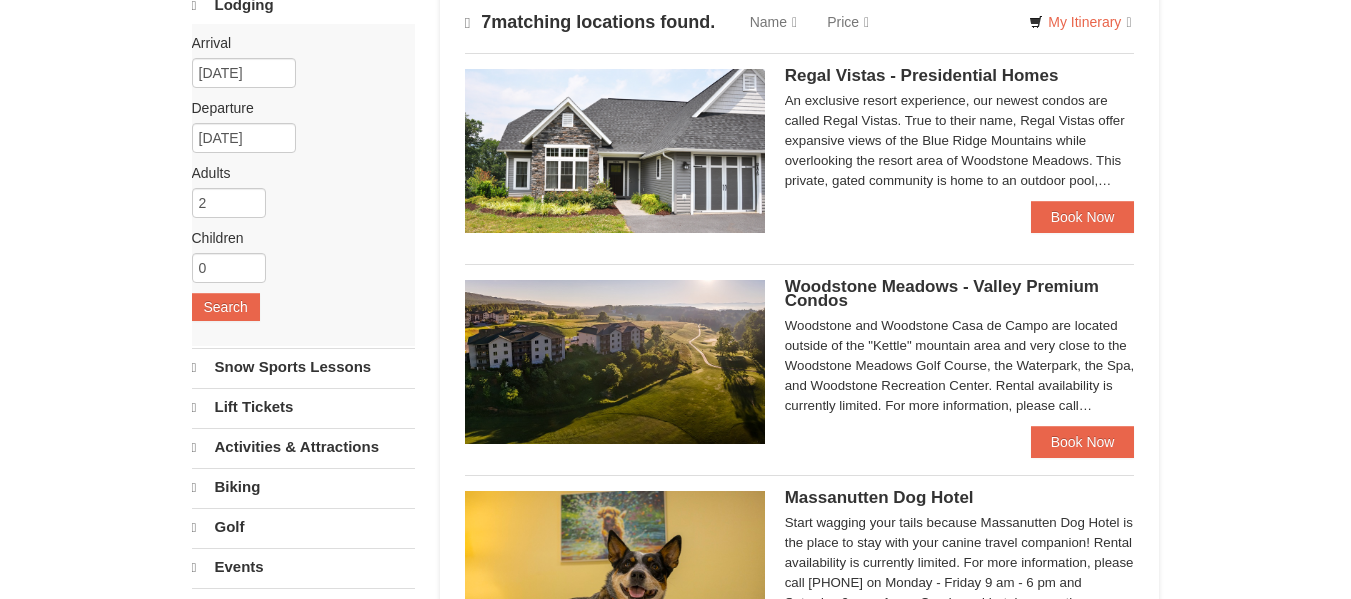 scroll, scrollTop: 0, scrollLeft: 0, axis: both 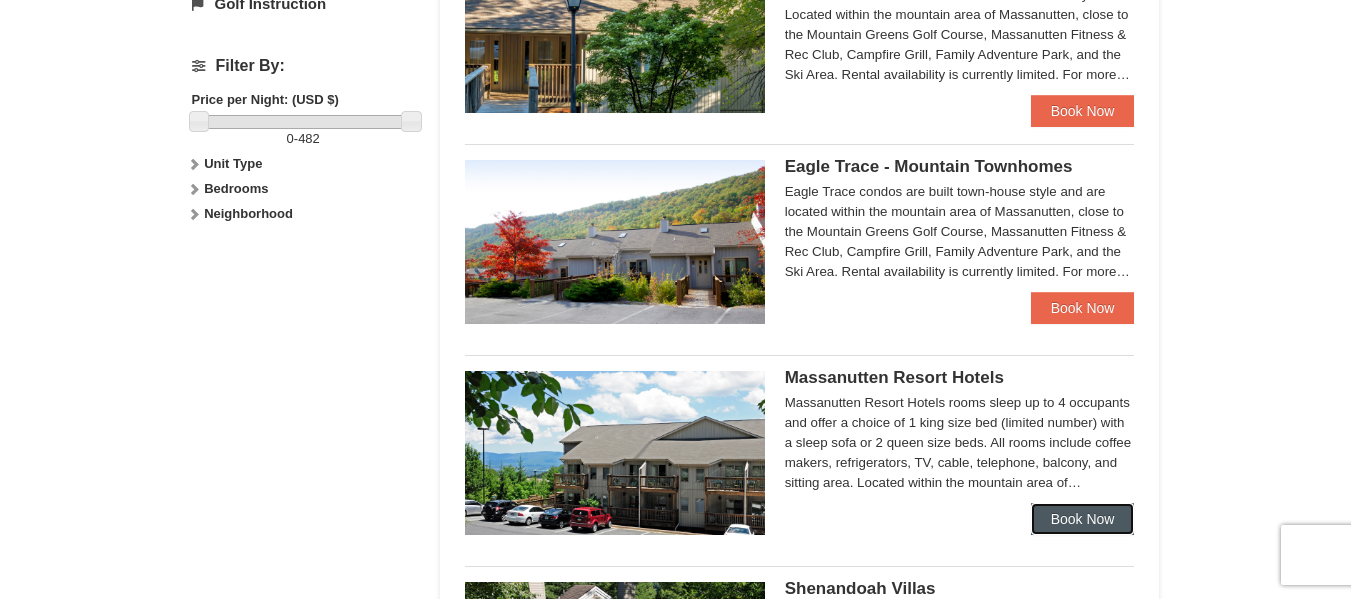 click on "Book Now" at bounding box center [1083, 519] 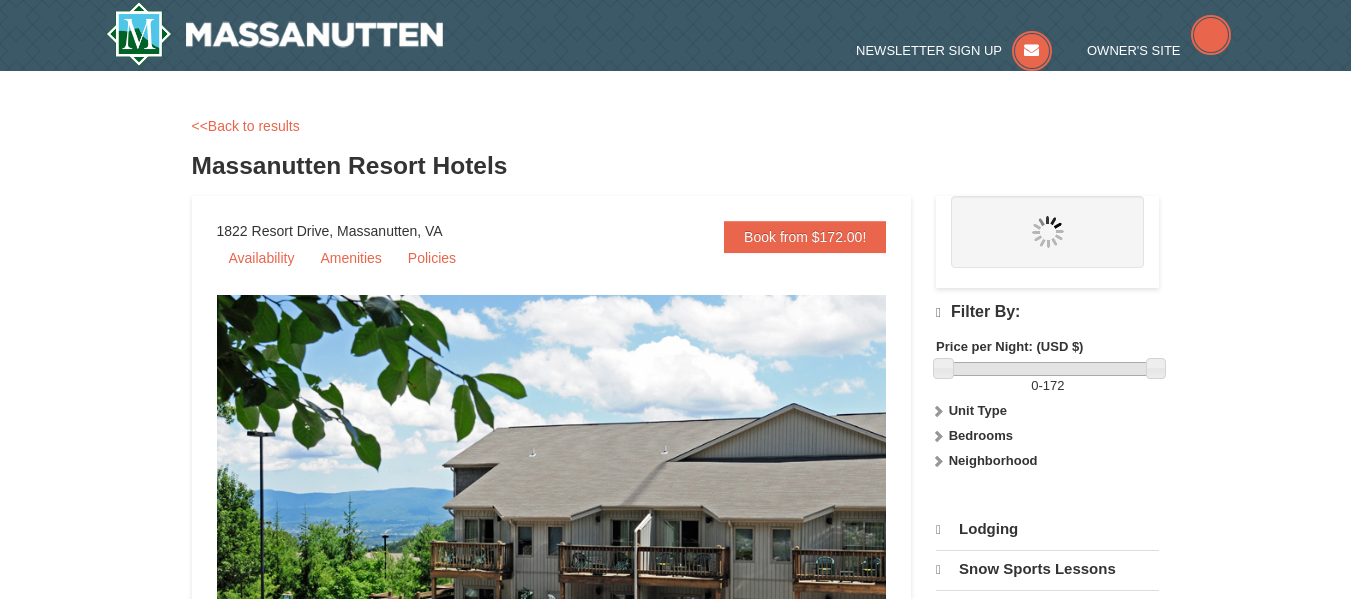 scroll, scrollTop: 0, scrollLeft: 0, axis: both 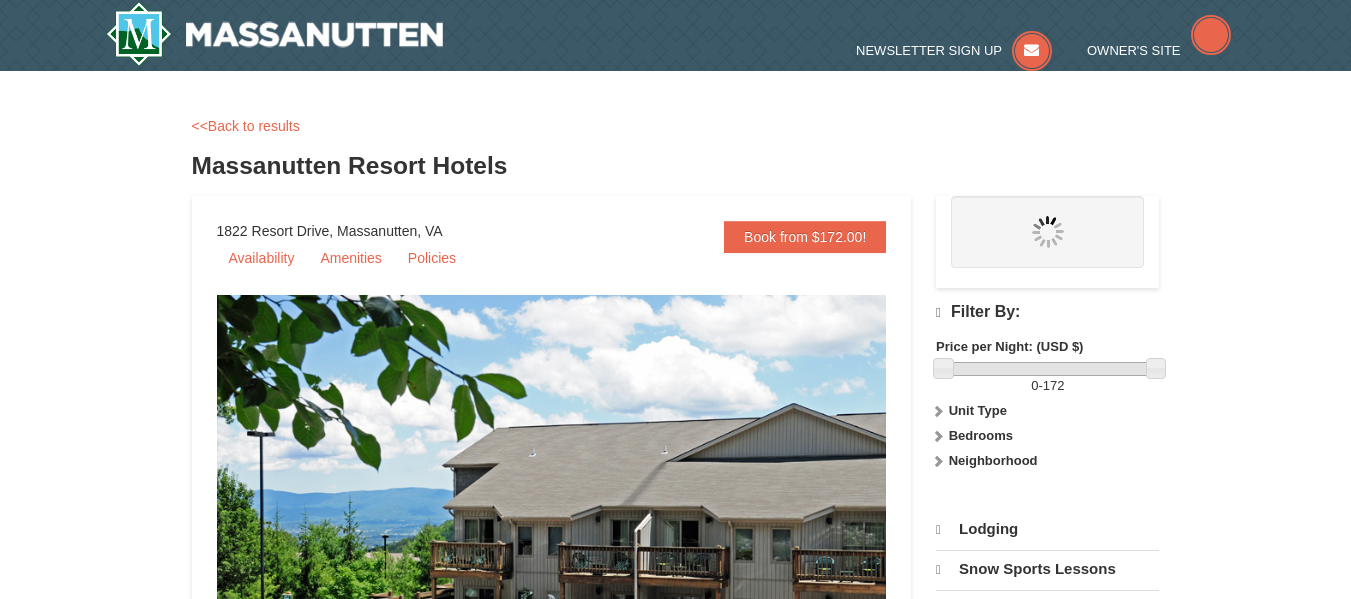 select on "8" 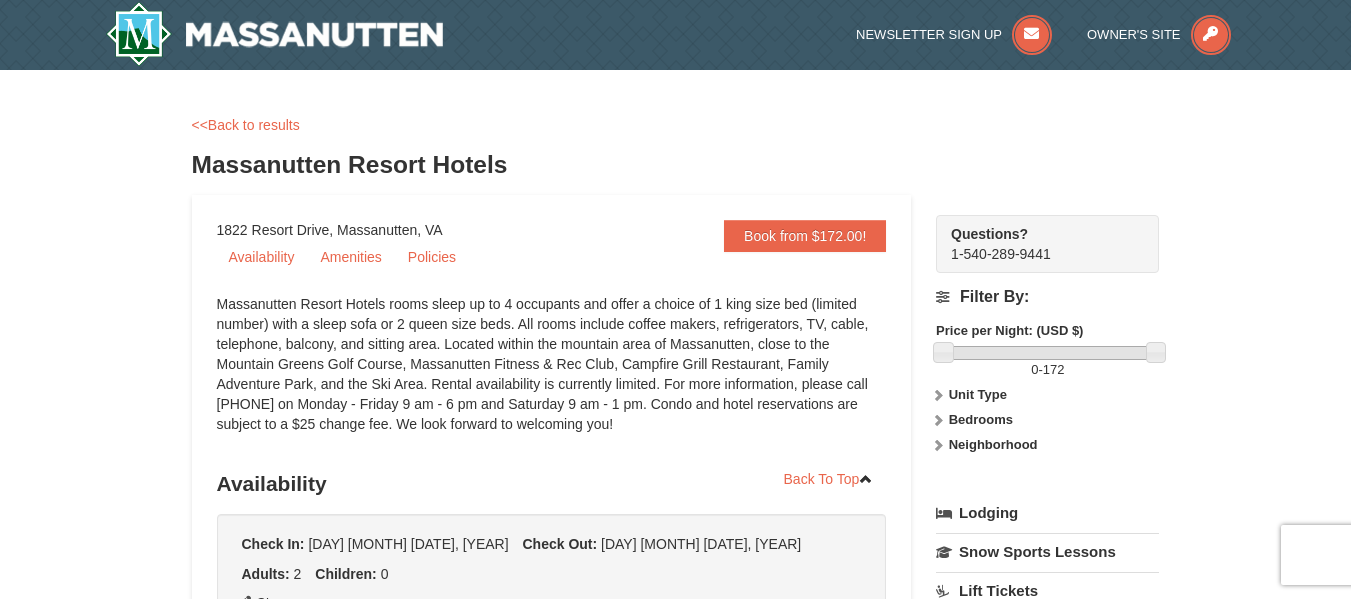 scroll, scrollTop: 0, scrollLeft: 0, axis: both 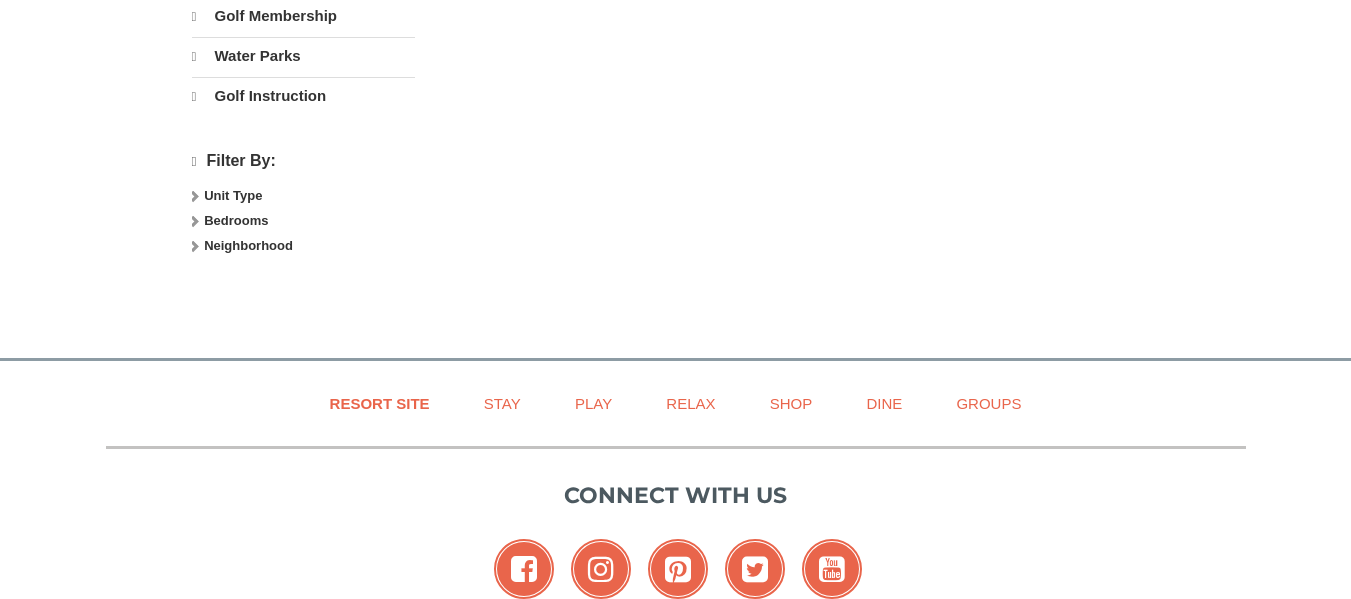 select on "8" 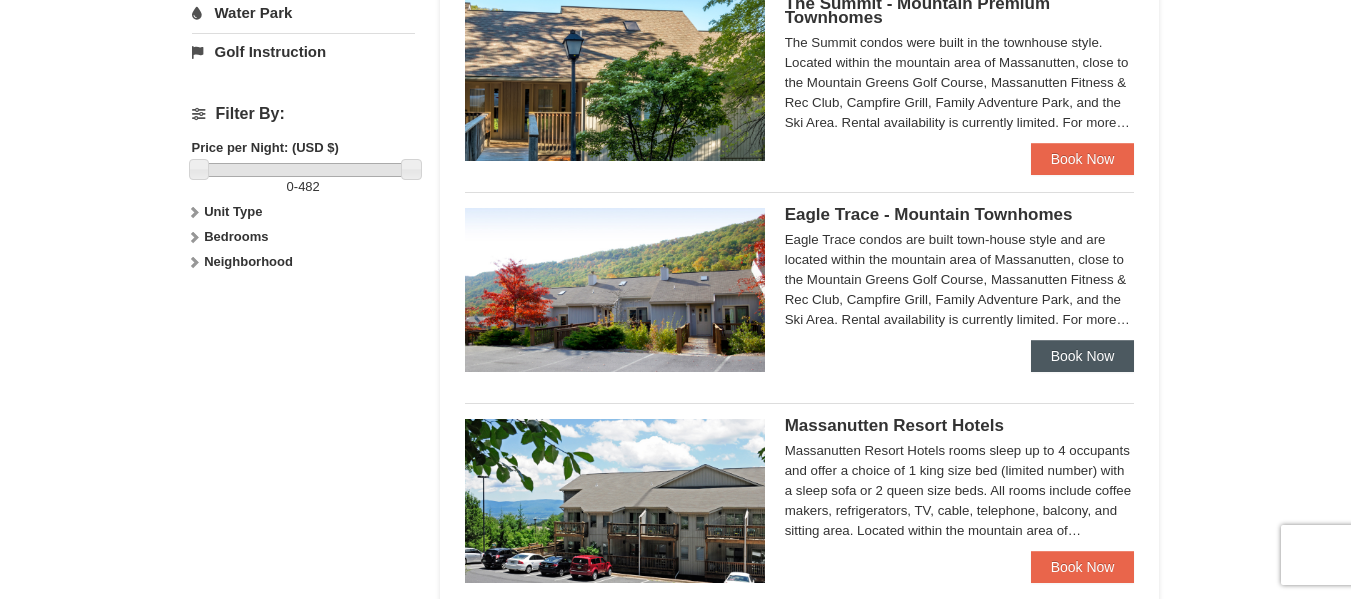 scroll, scrollTop: 900, scrollLeft: 0, axis: vertical 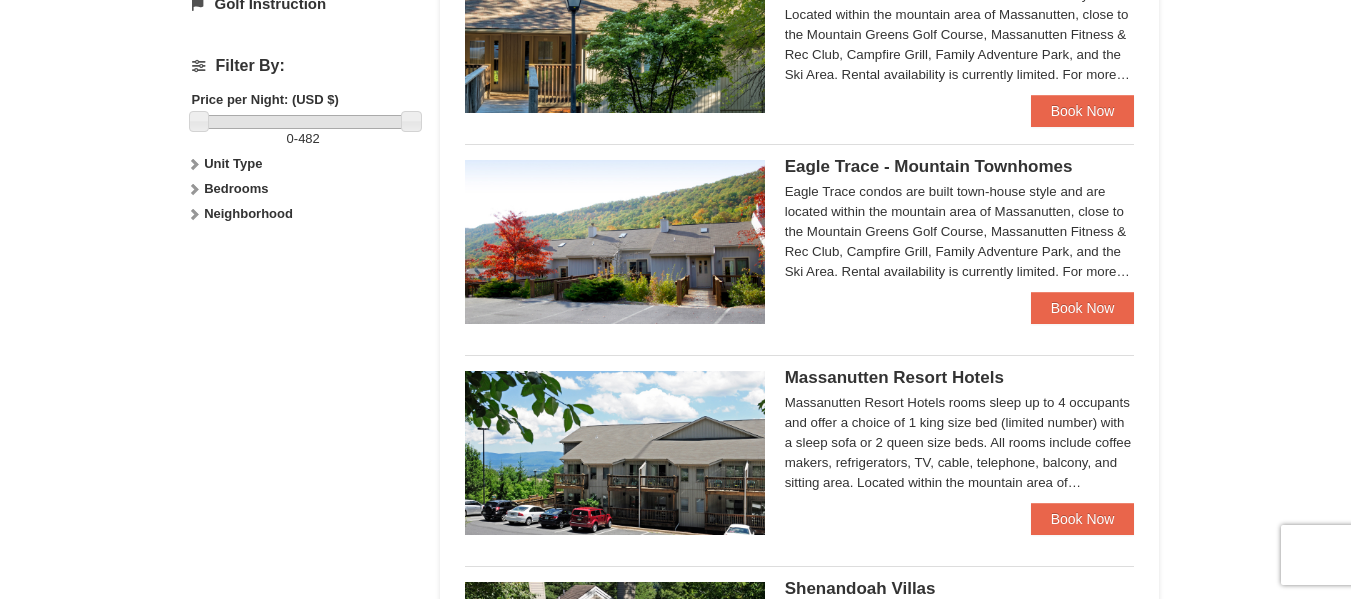 click on "Massanutten Resort Hotels
Hotel Queen Room
$172.00
Hotel King Room" at bounding box center (800, 445) 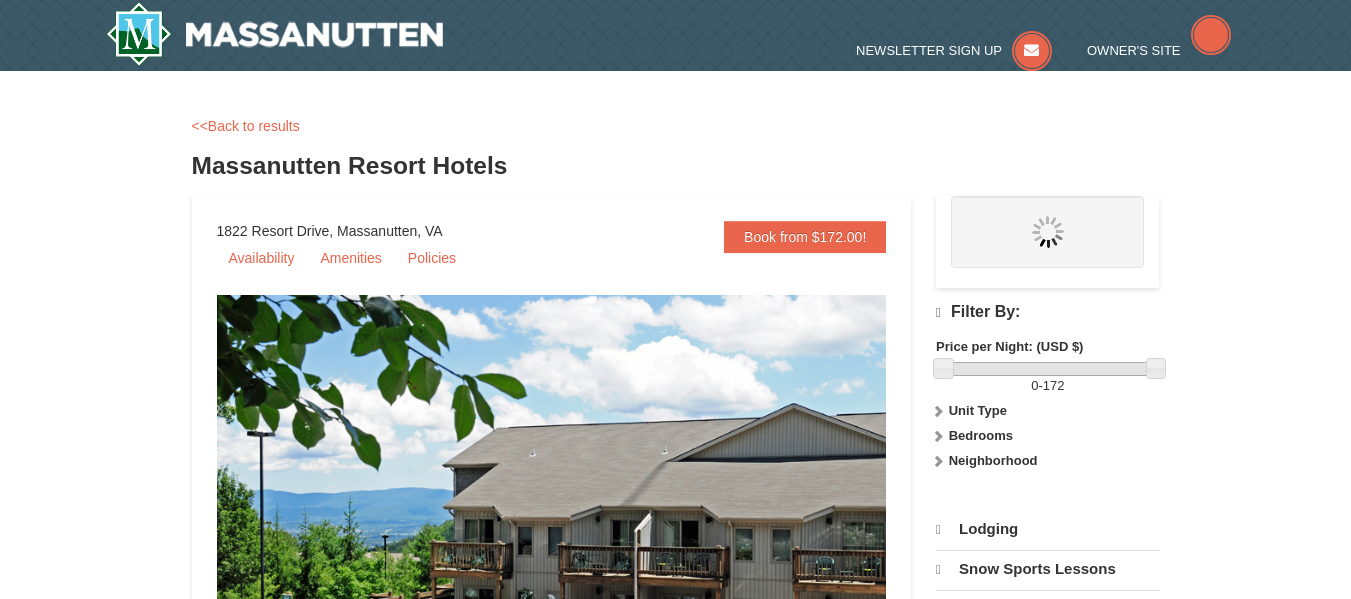 scroll, scrollTop: 0, scrollLeft: 0, axis: both 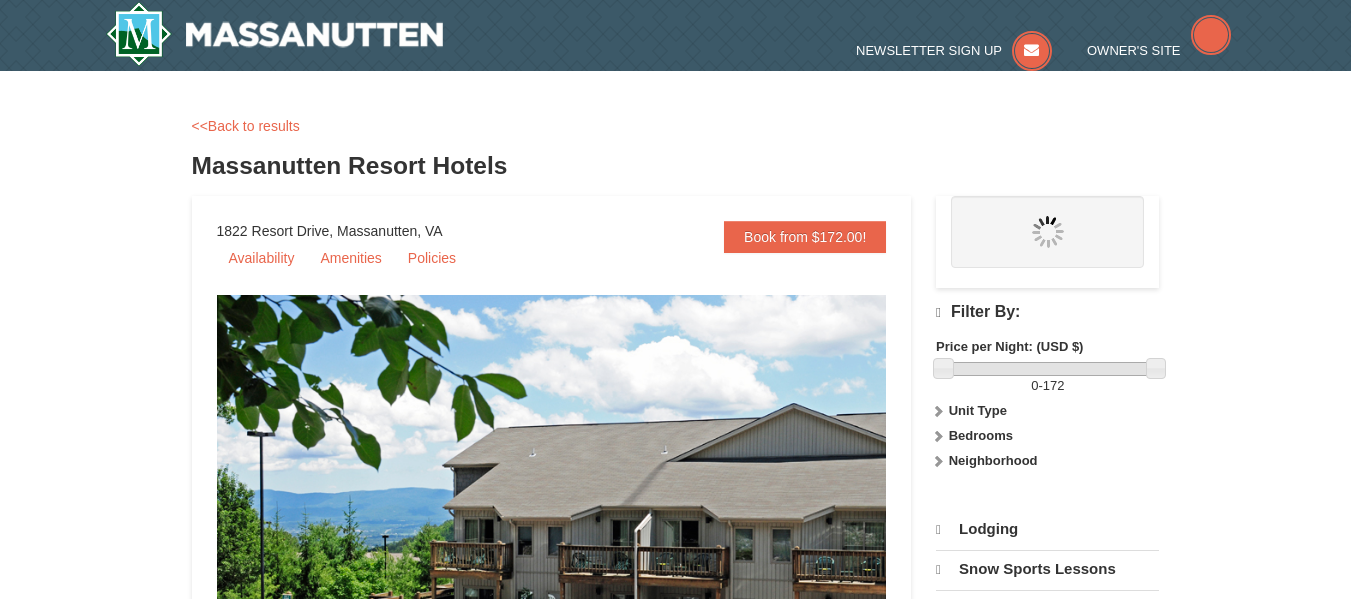 select on "8" 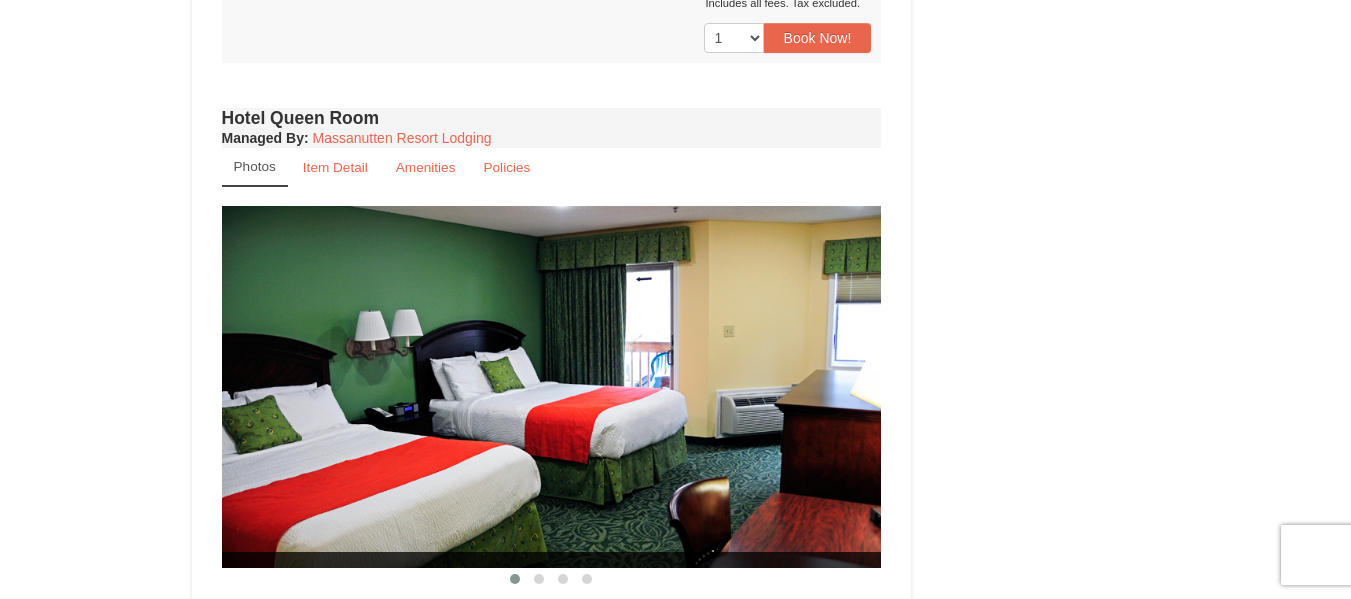 scroll, scrollTop: 1300, scrollLeft: 0, axis: vertical 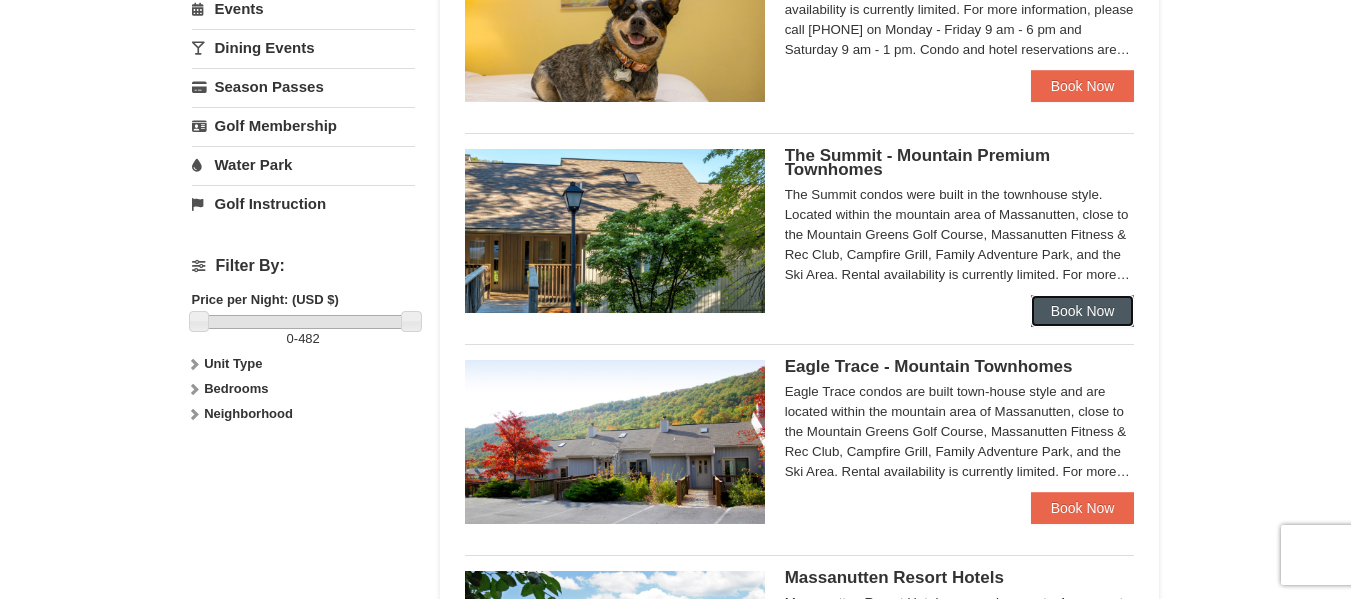 click on "Book Now" at bounding box center [1083, 311] 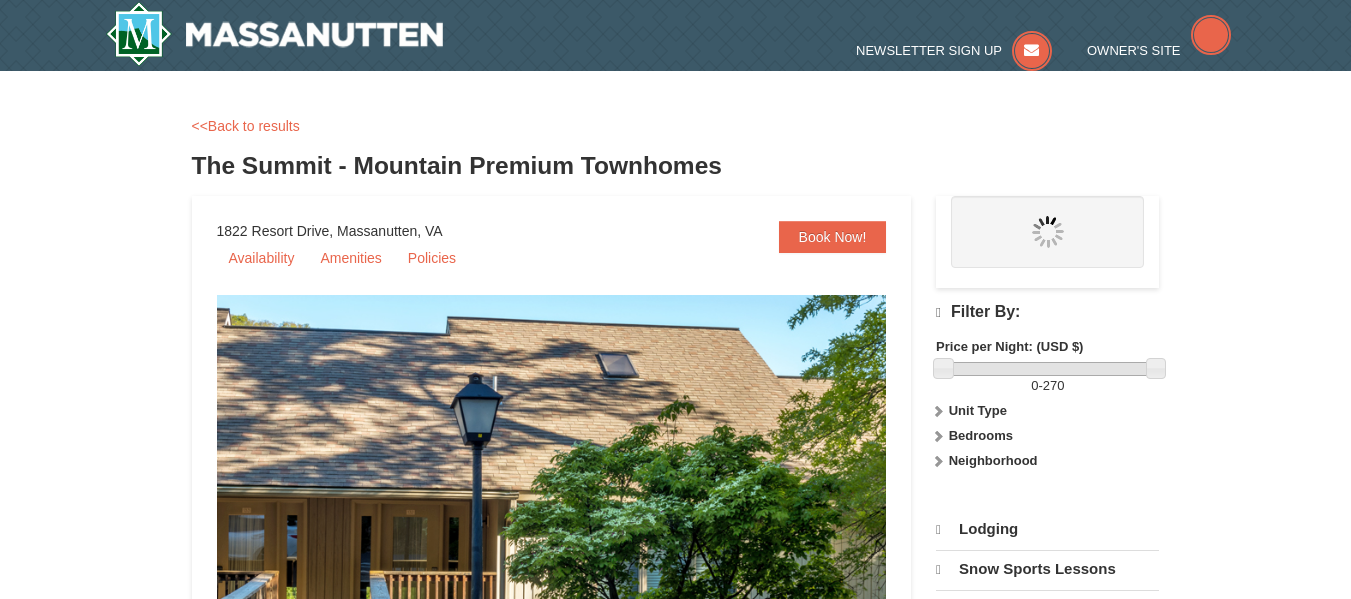 scroll, scrollTop: 0, scrollLeft: 0, axis: both 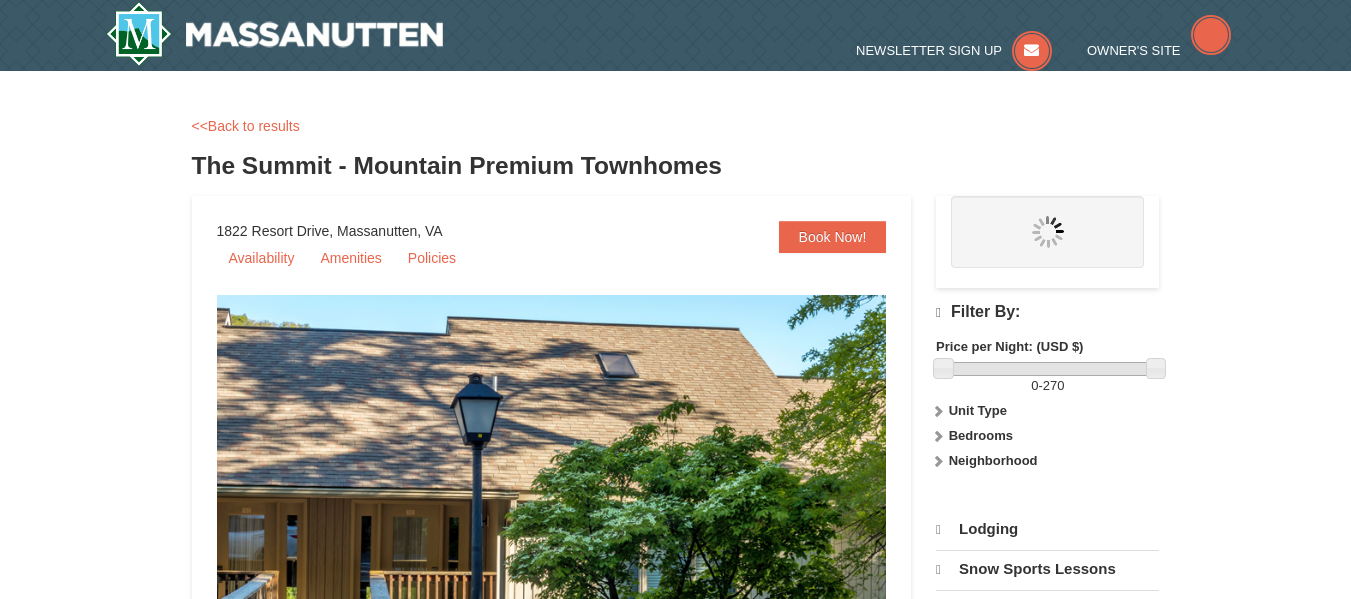 select on "8" 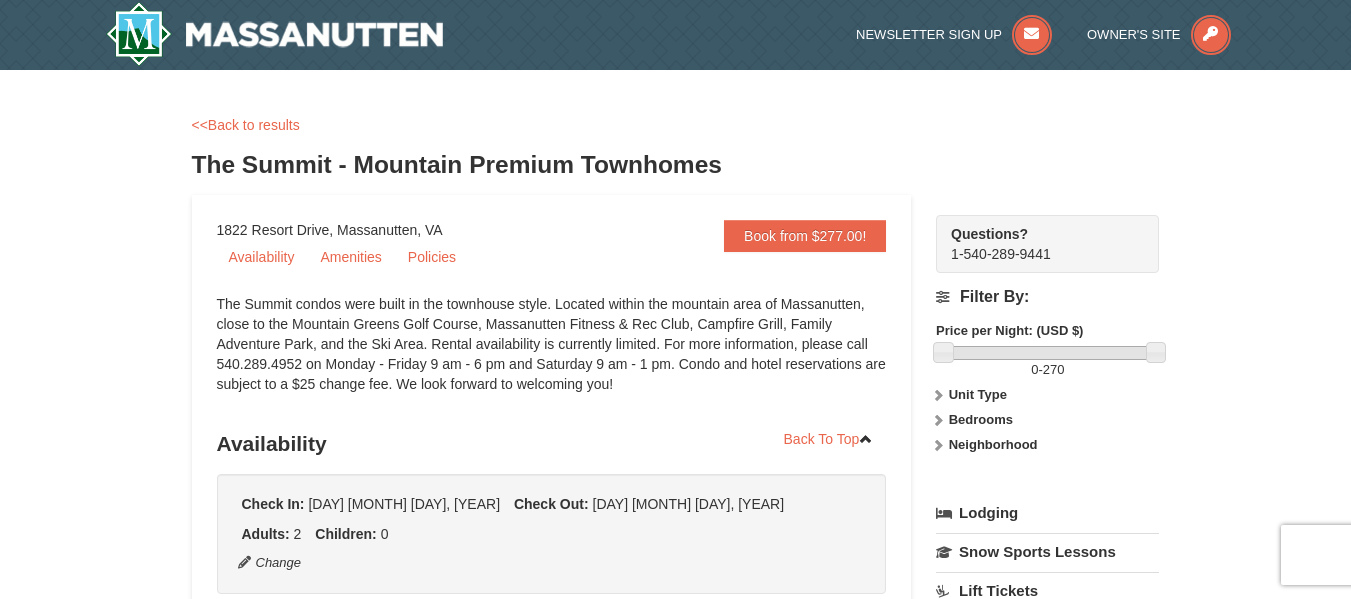 scroll, scrollTop: 0, scrollLeft: 0, axis: both 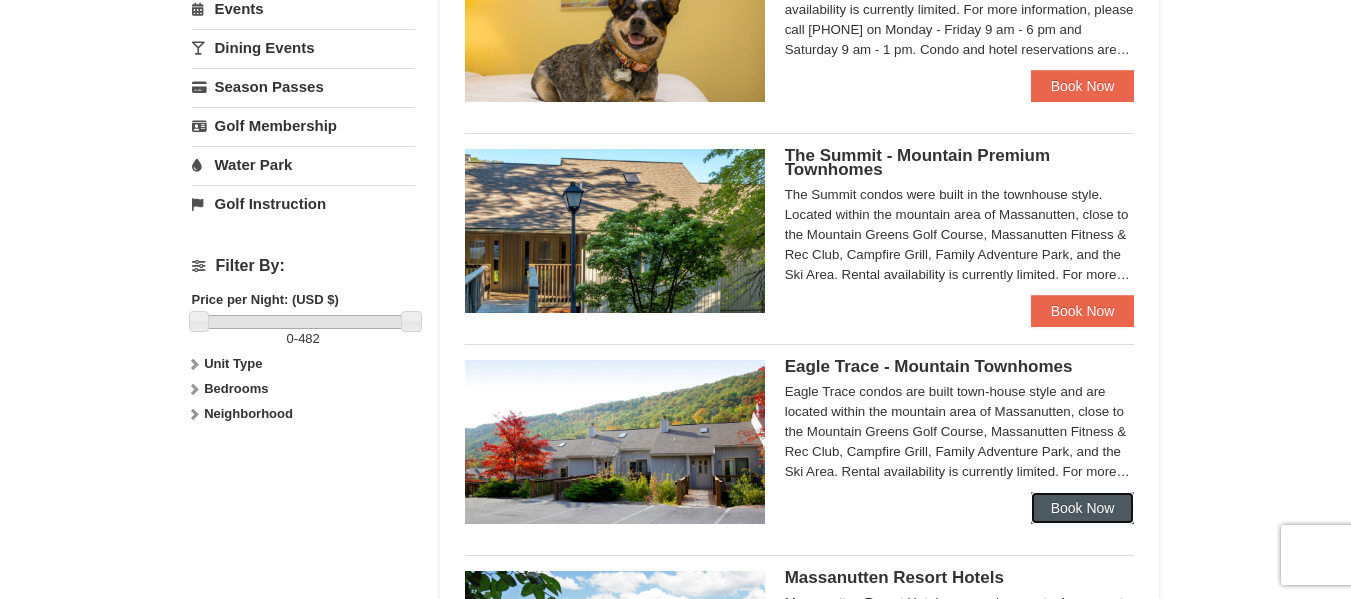 click on "Book Now" at bounding box center [1083, 508] 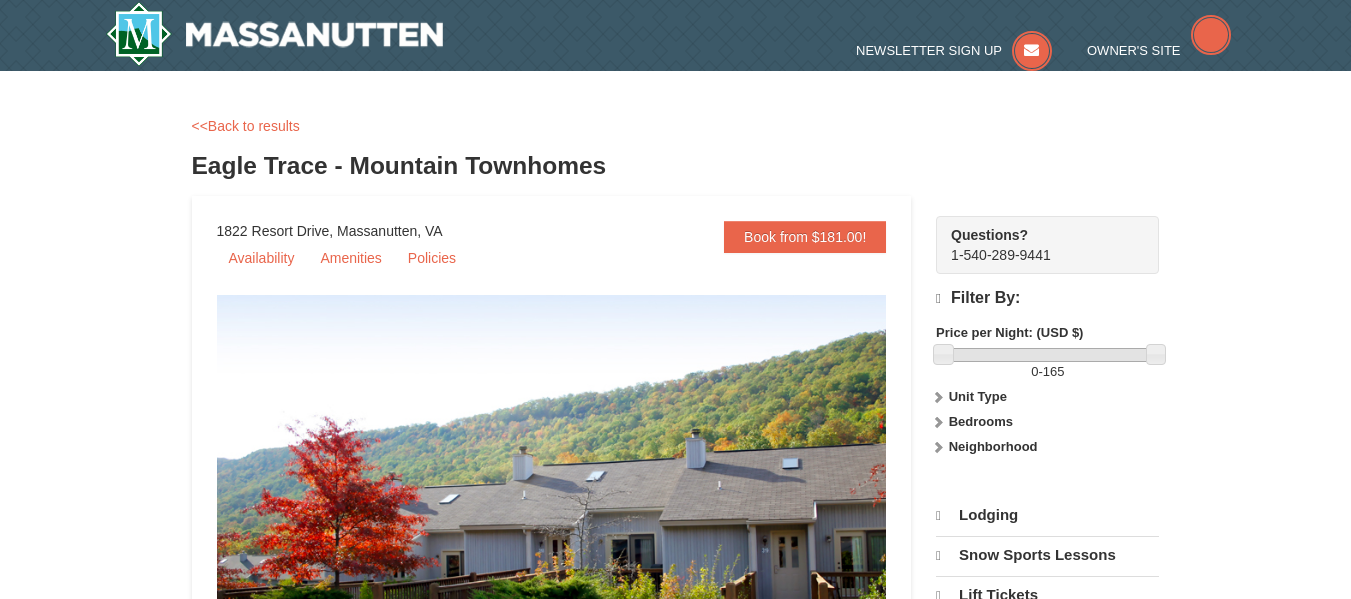 scroll, scrollTop: 0, scrollLeft: 0, axis: both 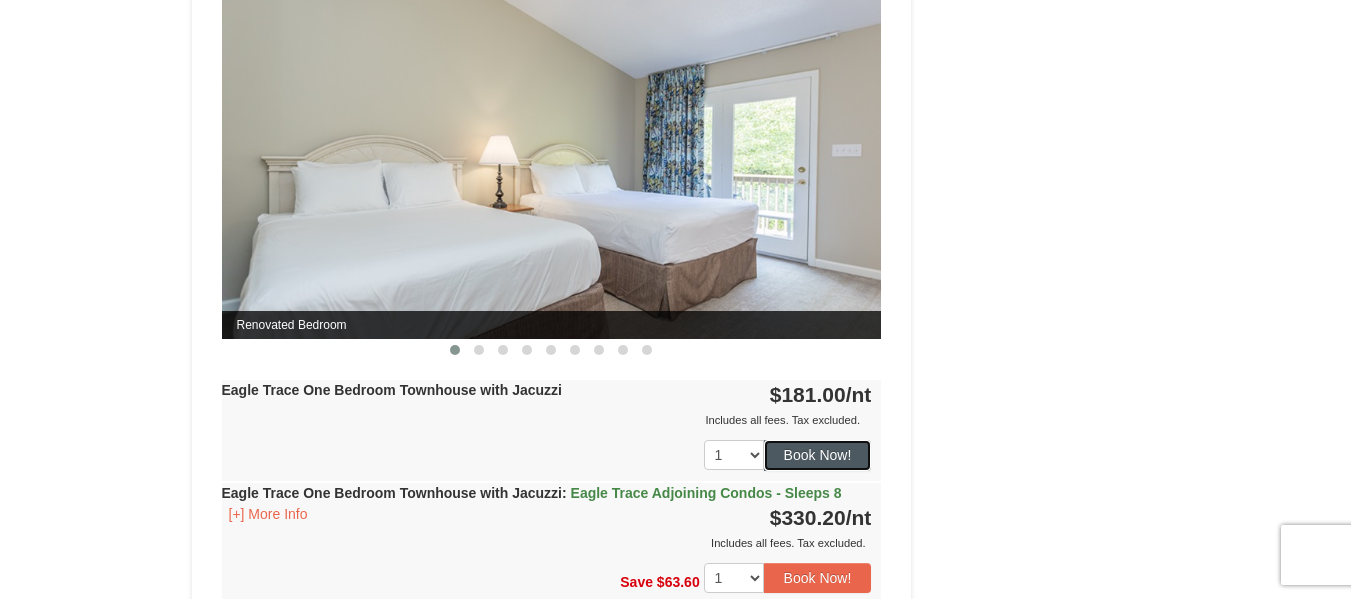 click on "Book Now!" at bounding box center [818, 455] 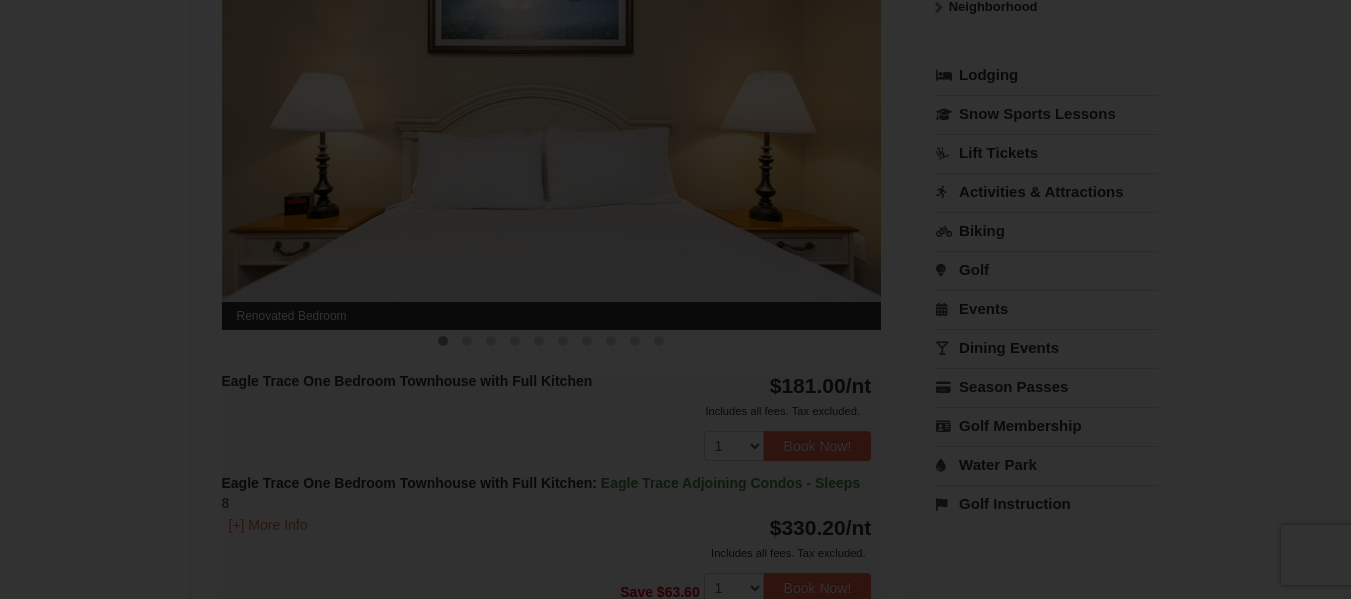 scroll, scrollTop: 195, scrollLeft: 0, axis: vertical 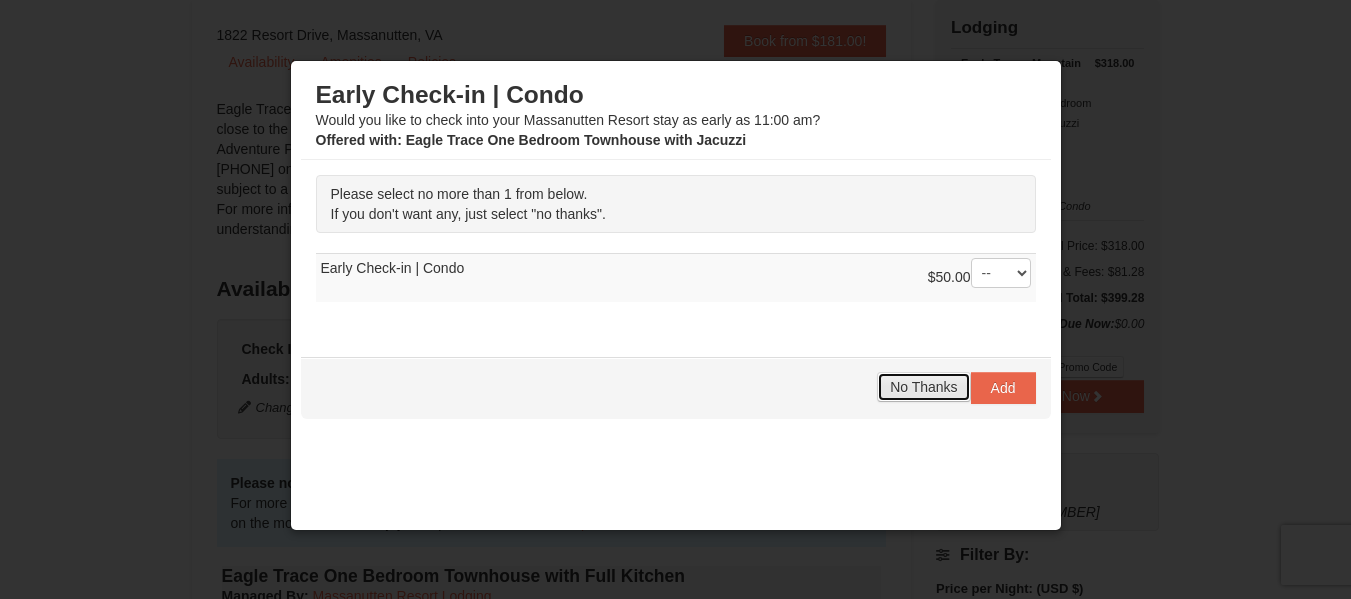 click on "No Thanks" at bounding box center [923, 387] 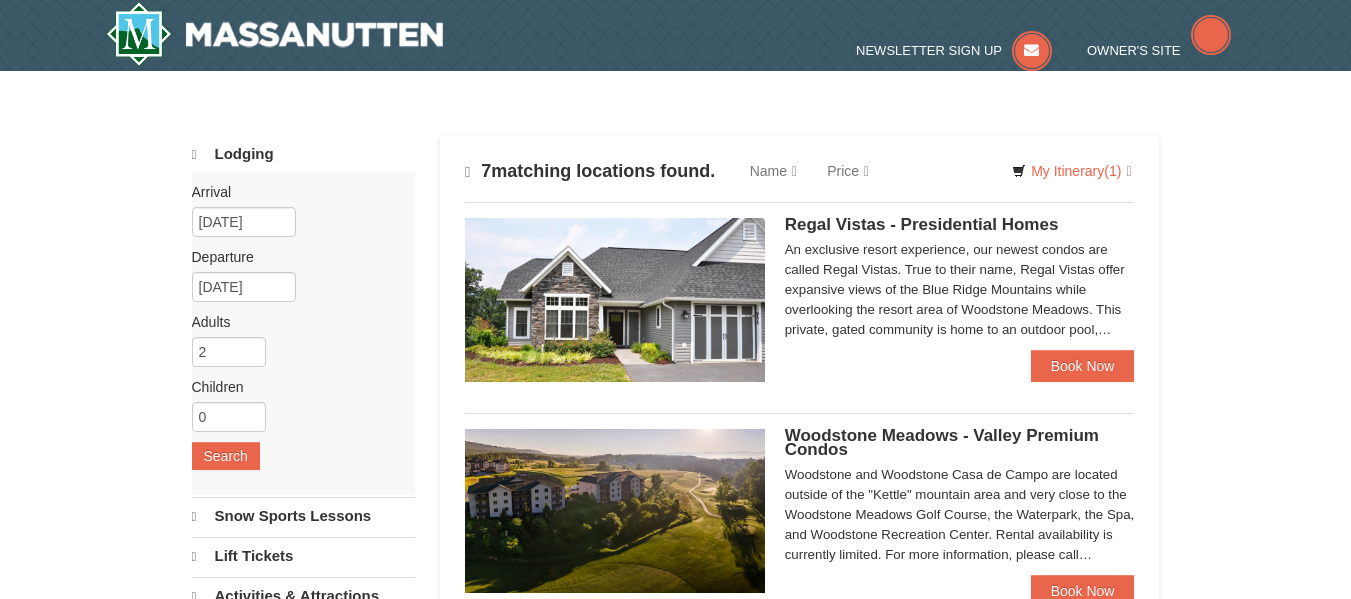 scroll, scrollTop: 660, scrollLeft: 0, axis: vertical 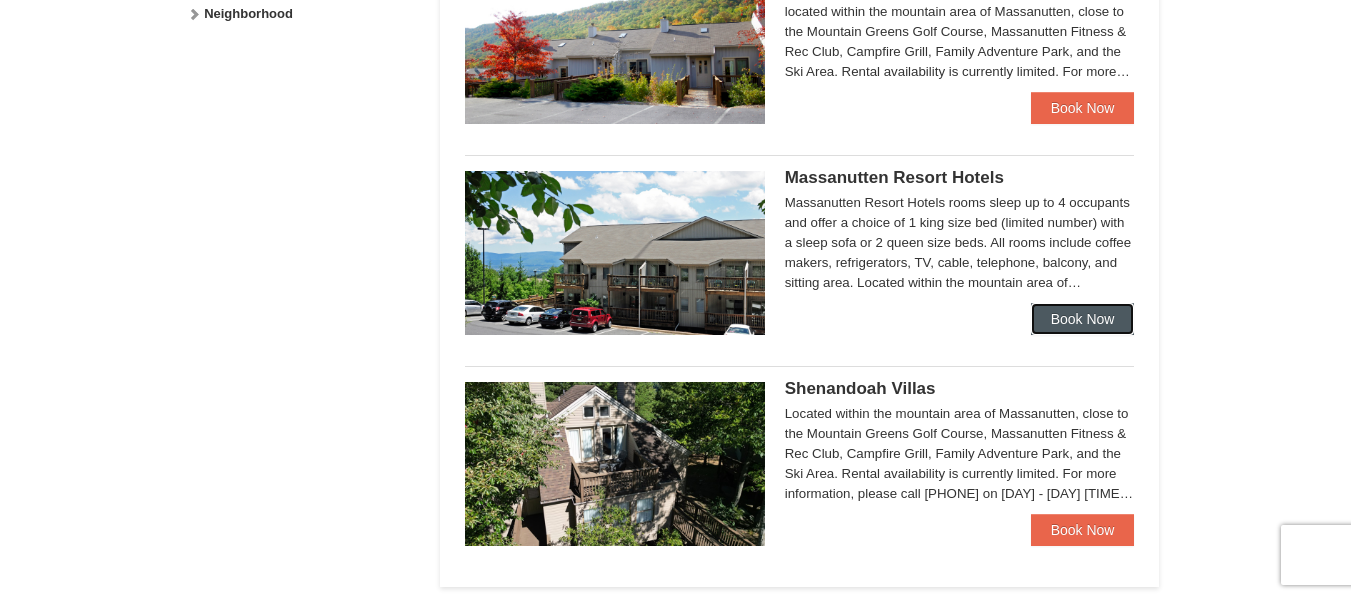 click on "Book Now" at bounding box center [1083, 319] 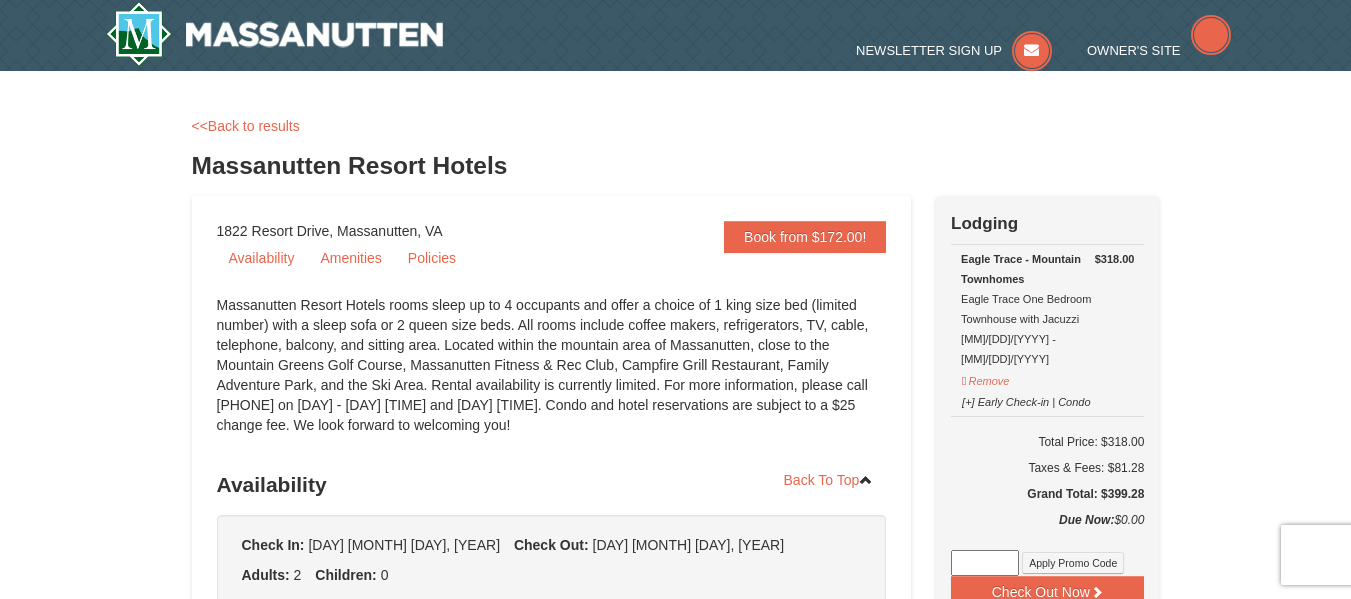 scroll, scrollTop: 0, scrollLeft: 0, axis: both 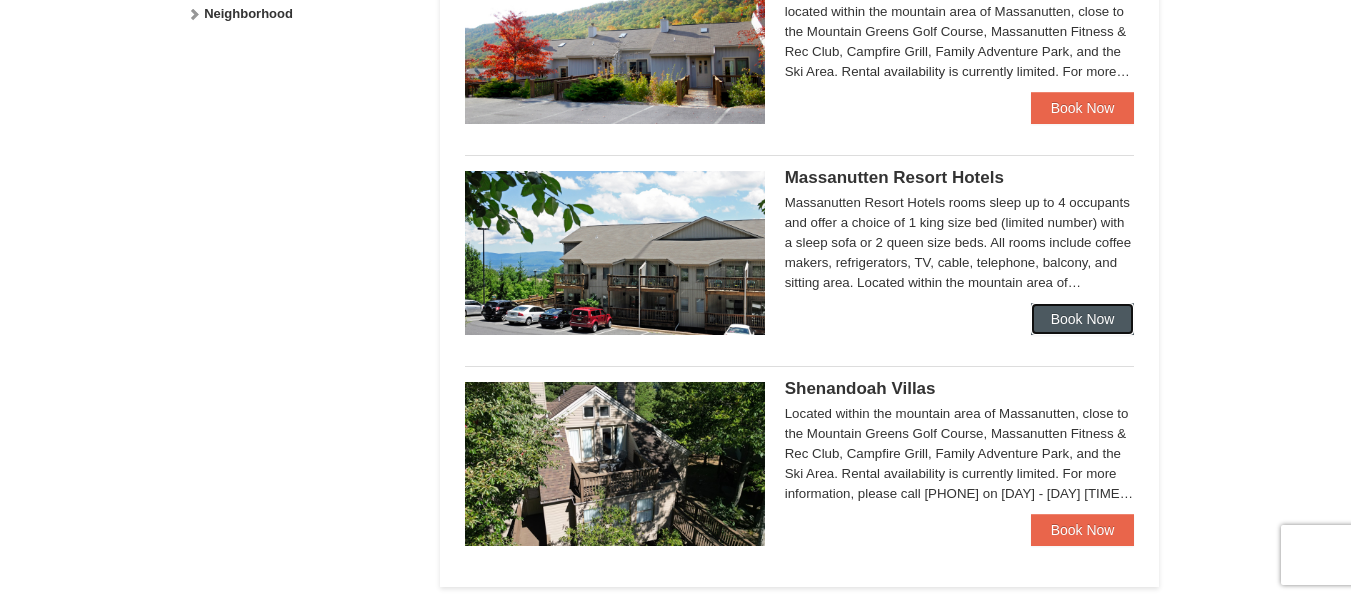 click on "Book Now" at bounding box center [1083, 319] 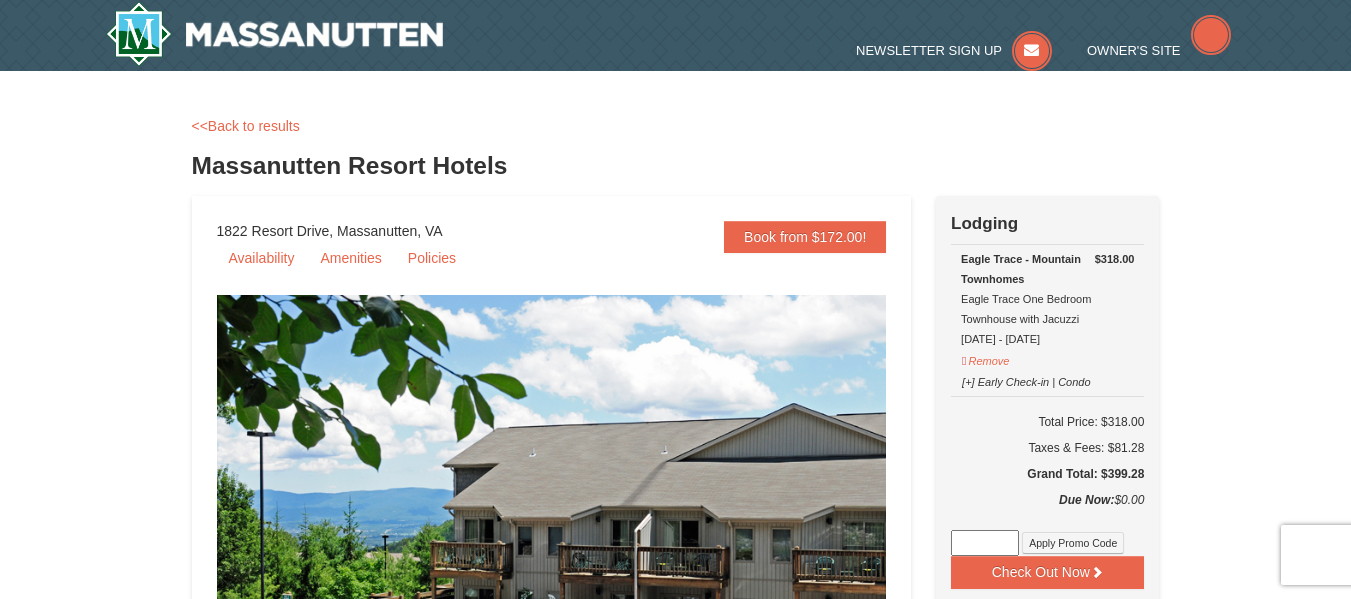 scroll, scrollTop: 0, scrollLeft: 0, axis: both 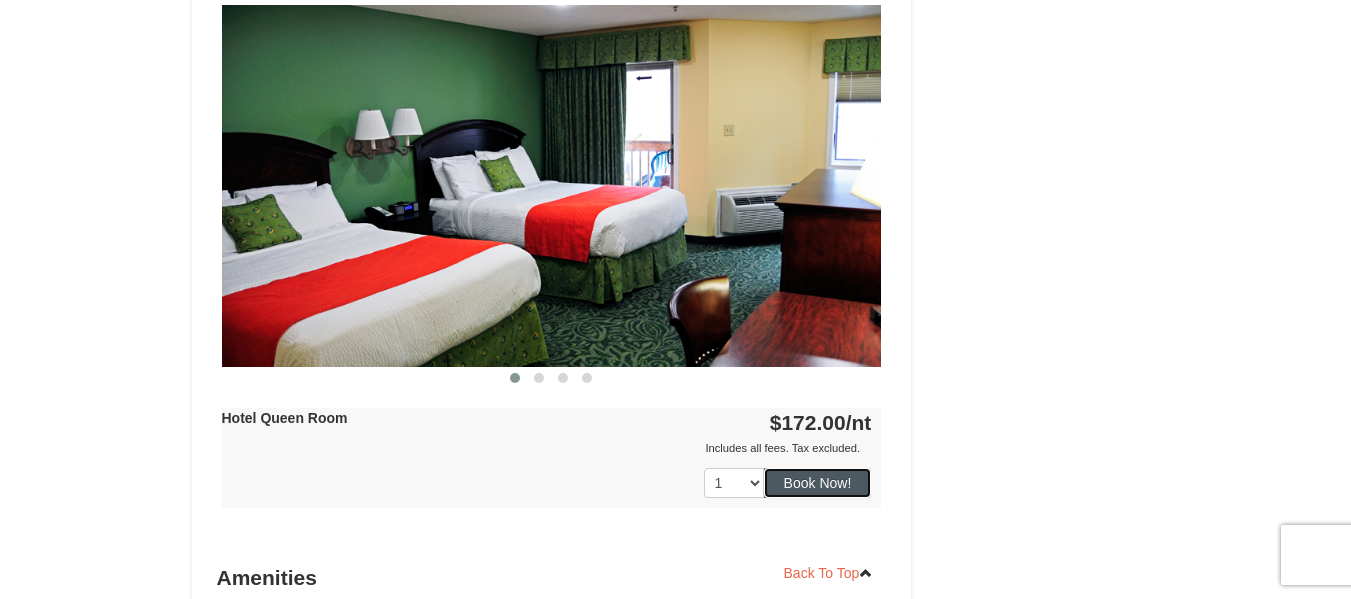 click on "Book Now!" at bounding box center [818, 483] 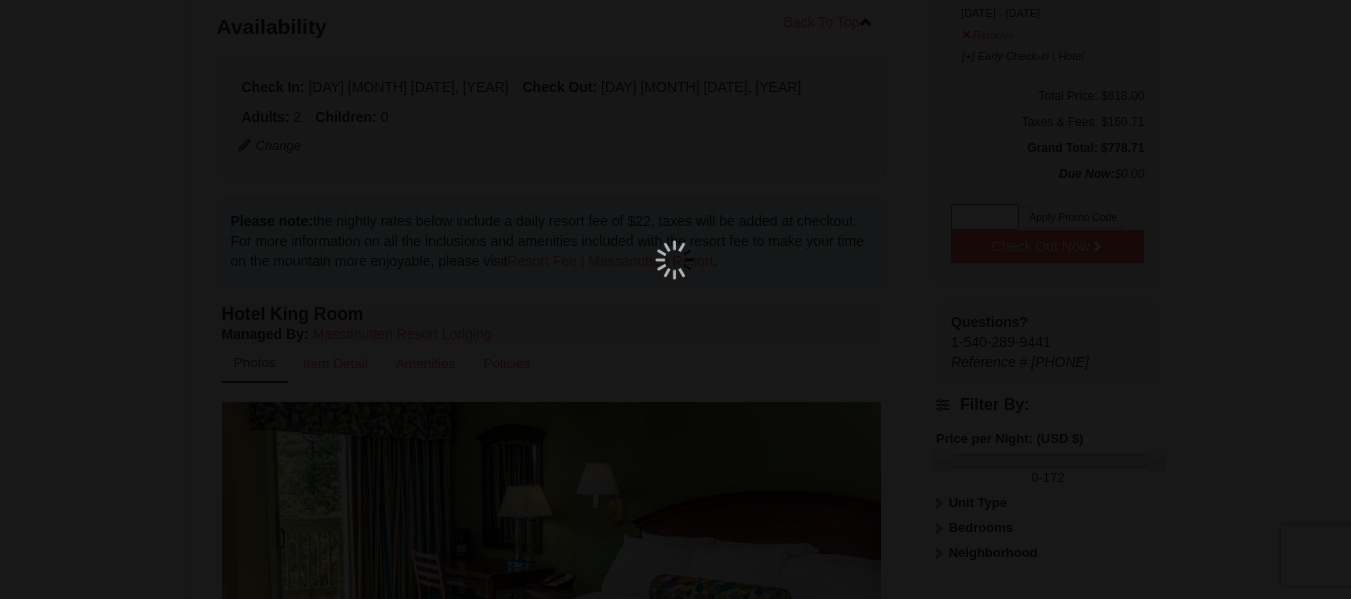 scroll, scrollTop: 195, scrollLeft: 0, axis: vertical 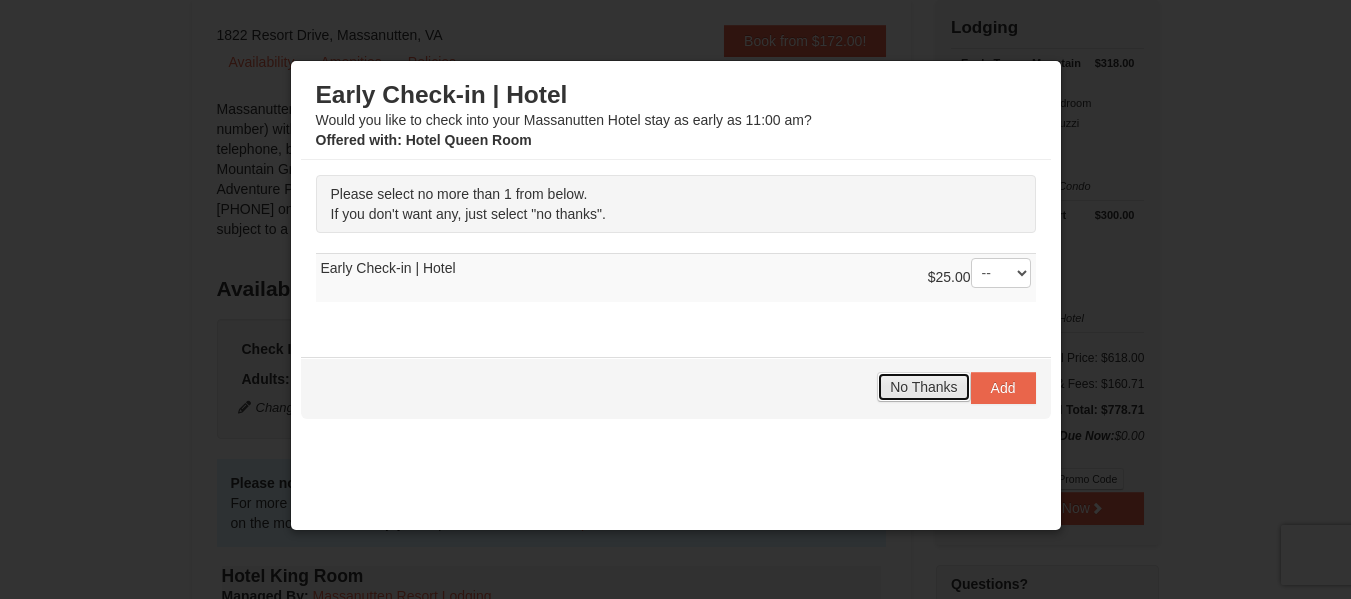 click on "No Thanks" at bounding box center (923, 387) 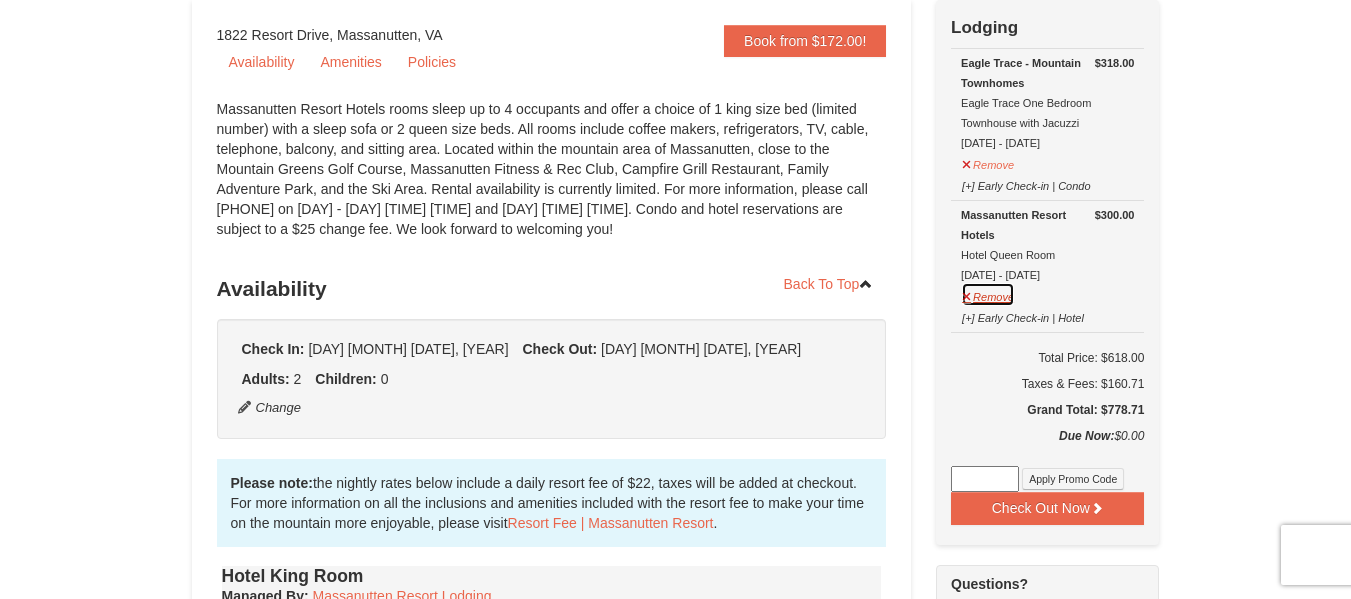 click on "Remove" at bounding box center [988, 294] 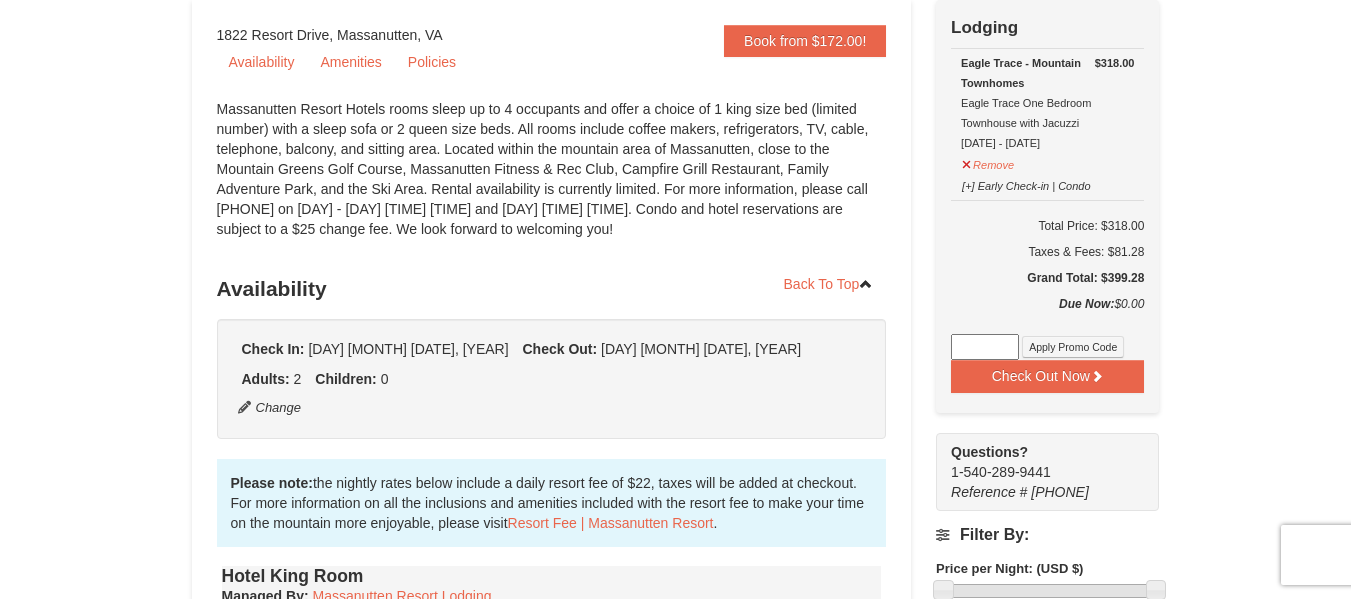 click on "Remove" at bounding box center (988, 162) 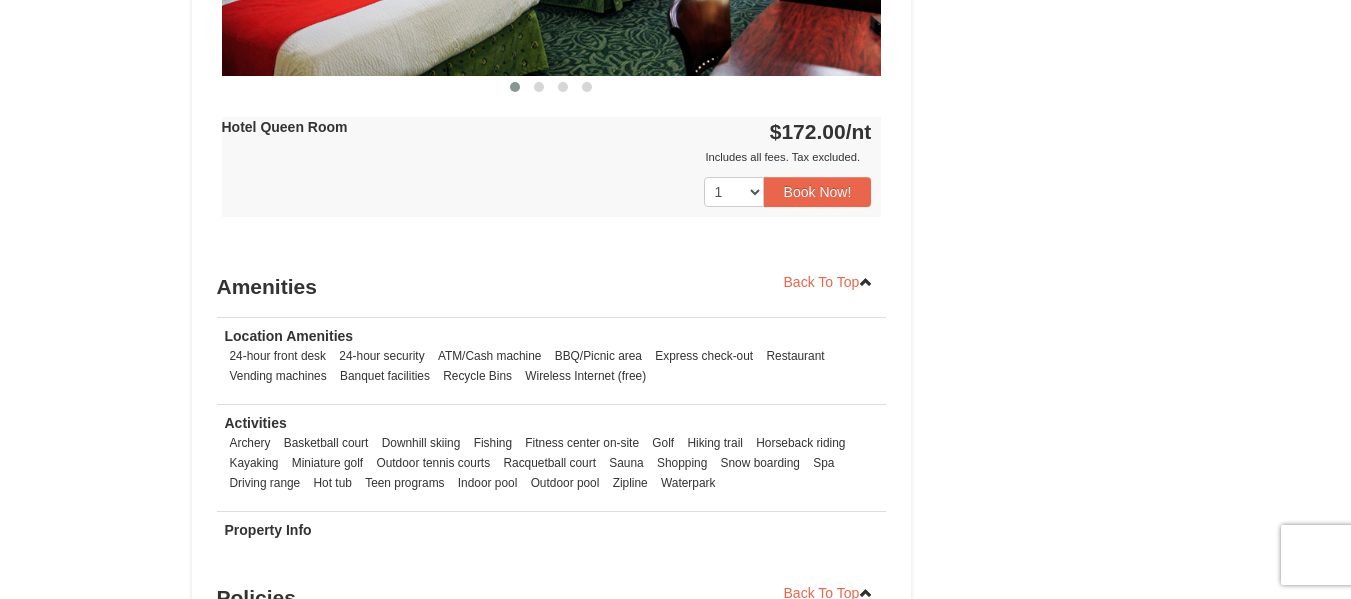 scroll, scrollTop: 1895, scrollLeft: 0, axis: vertical 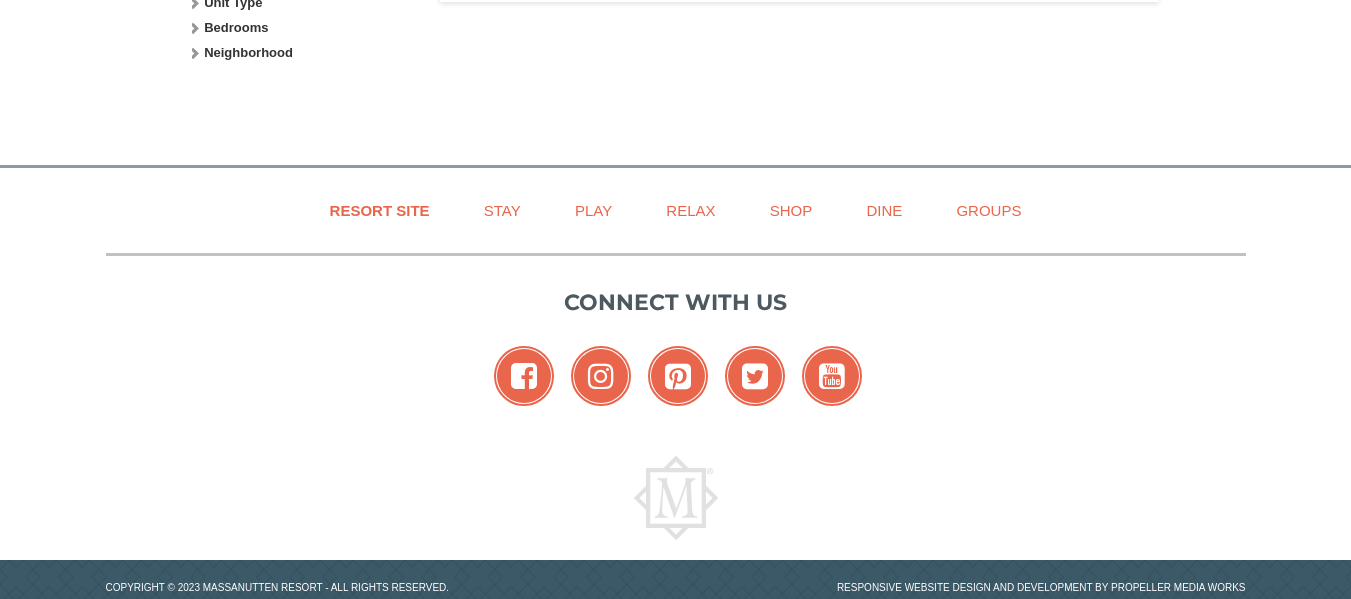 select on "8" 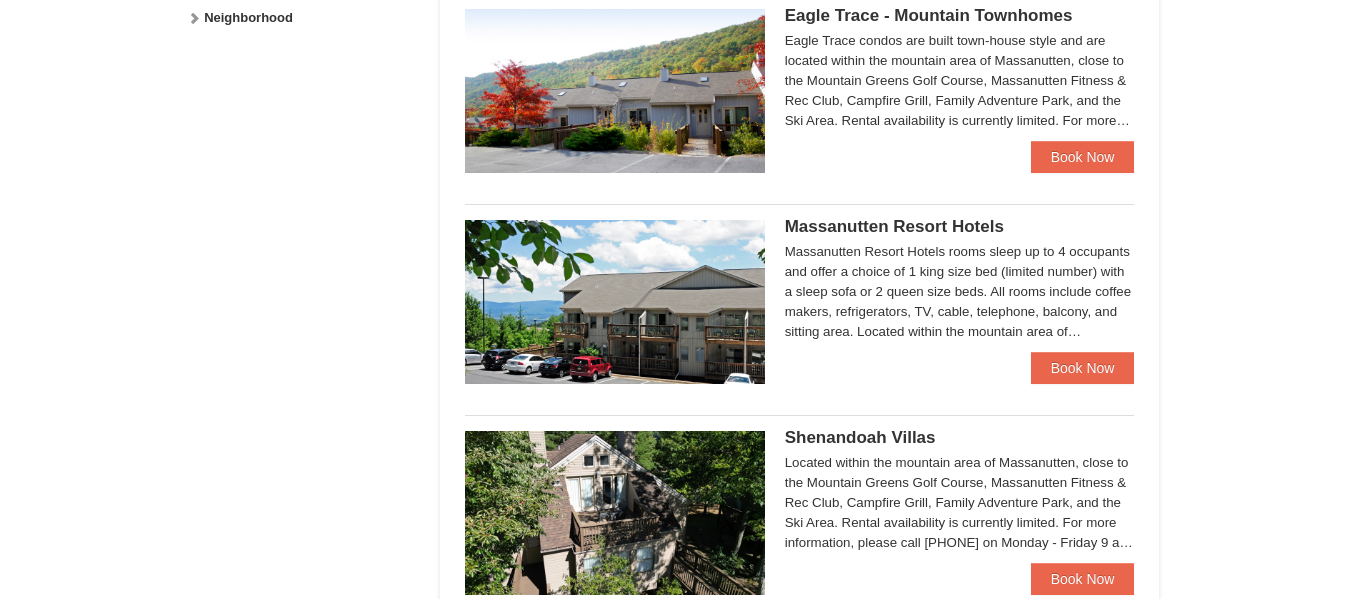 scroll, scrollTop: 0, scrollLeft: 0, axis: both 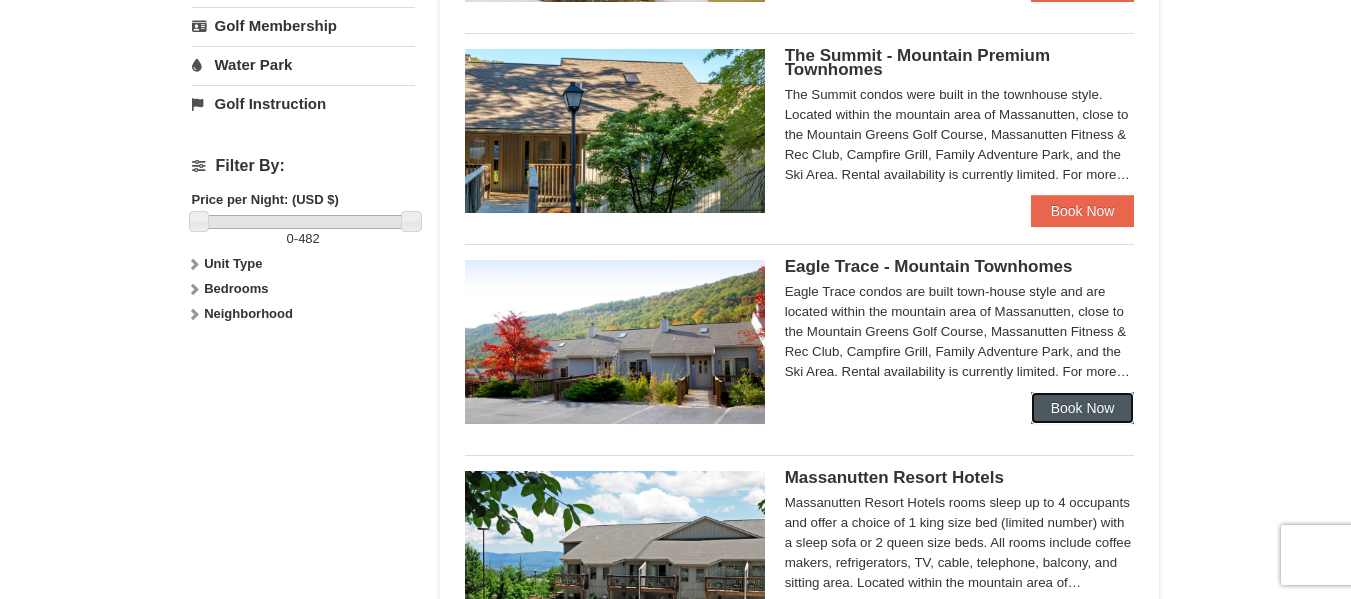 click on "Book Now" at bounding box center [1083, 408] 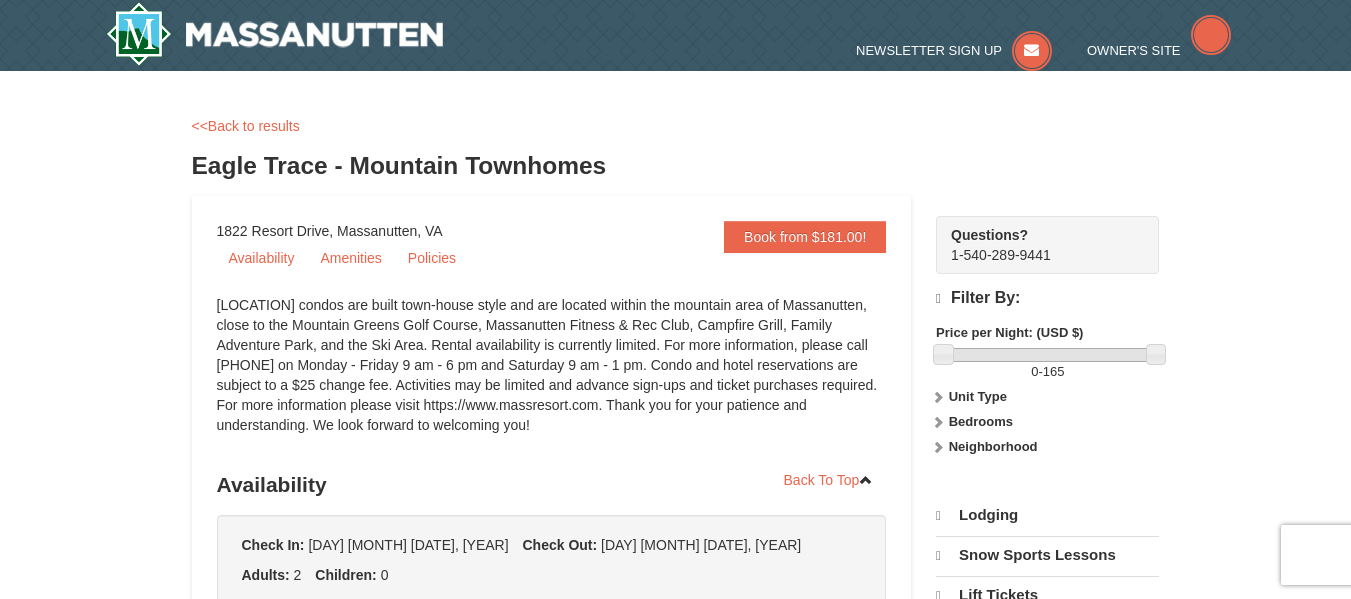 scroll, scrollTop: 0, scrollLeft: 0, axis: both 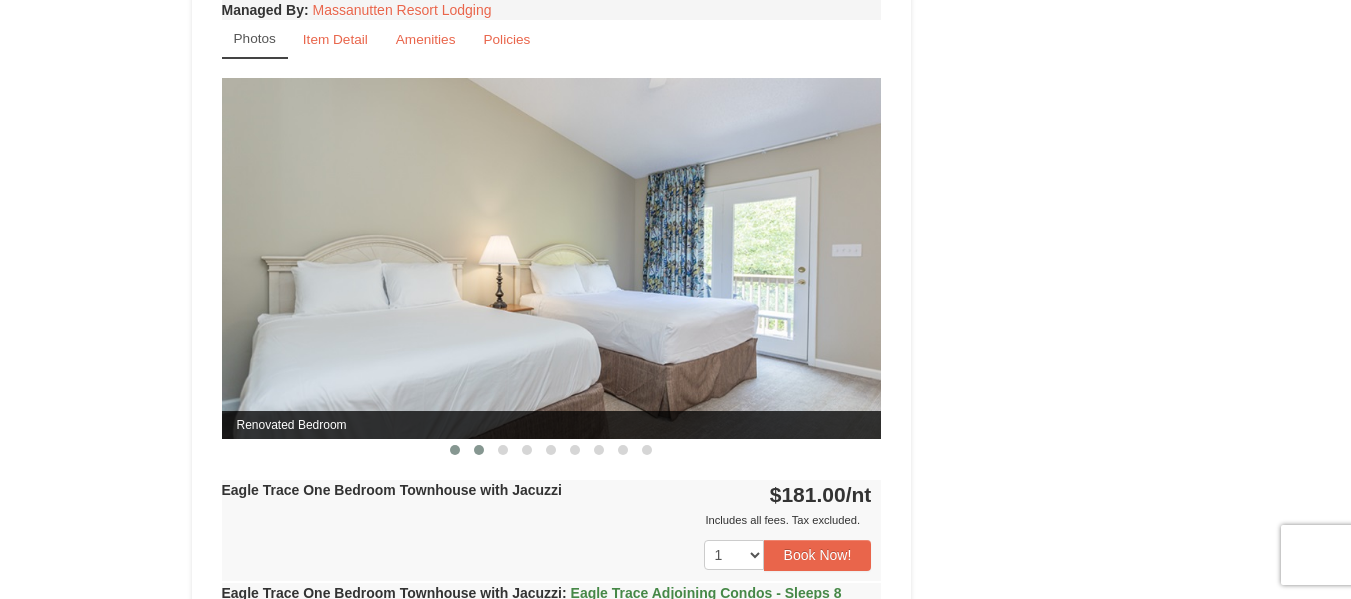 click at bounding box center [479, 450] 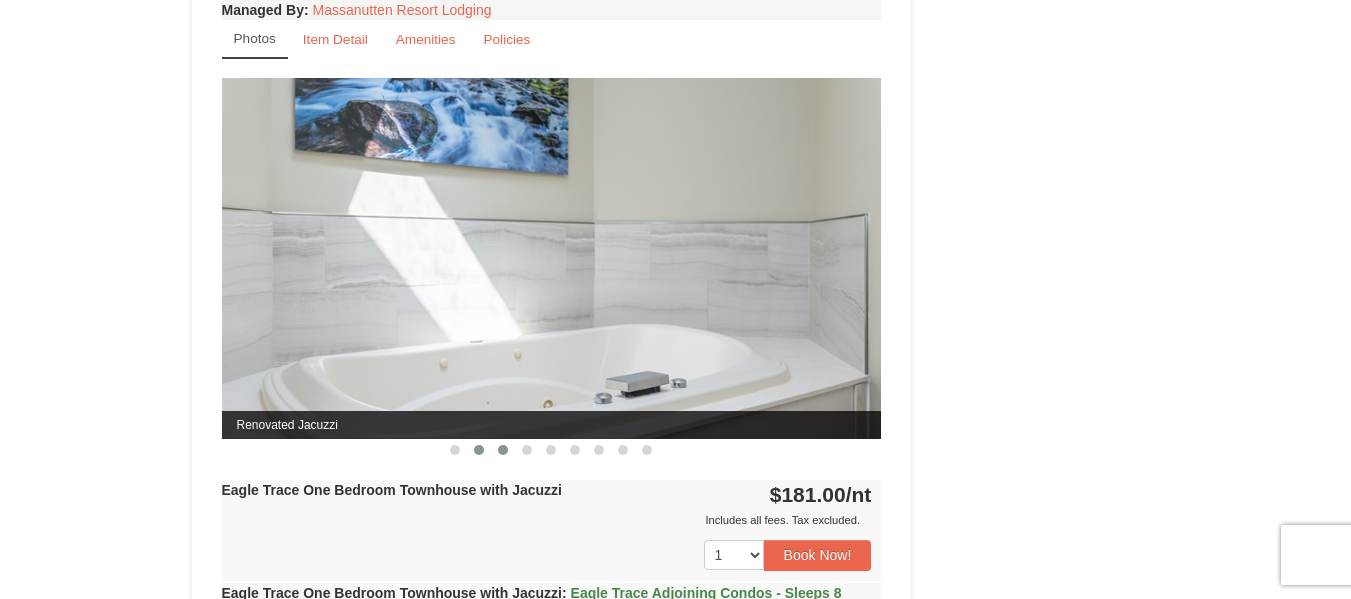click at bounding box center [503, 450] 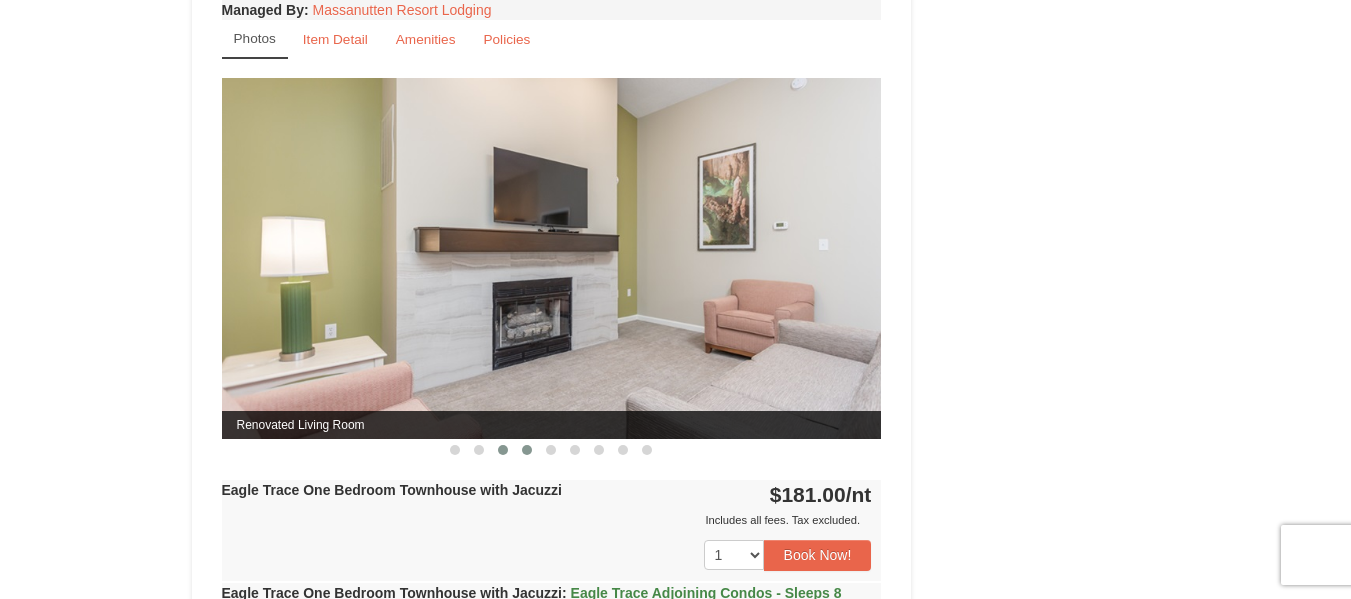 click at bounding box center [527, 450] 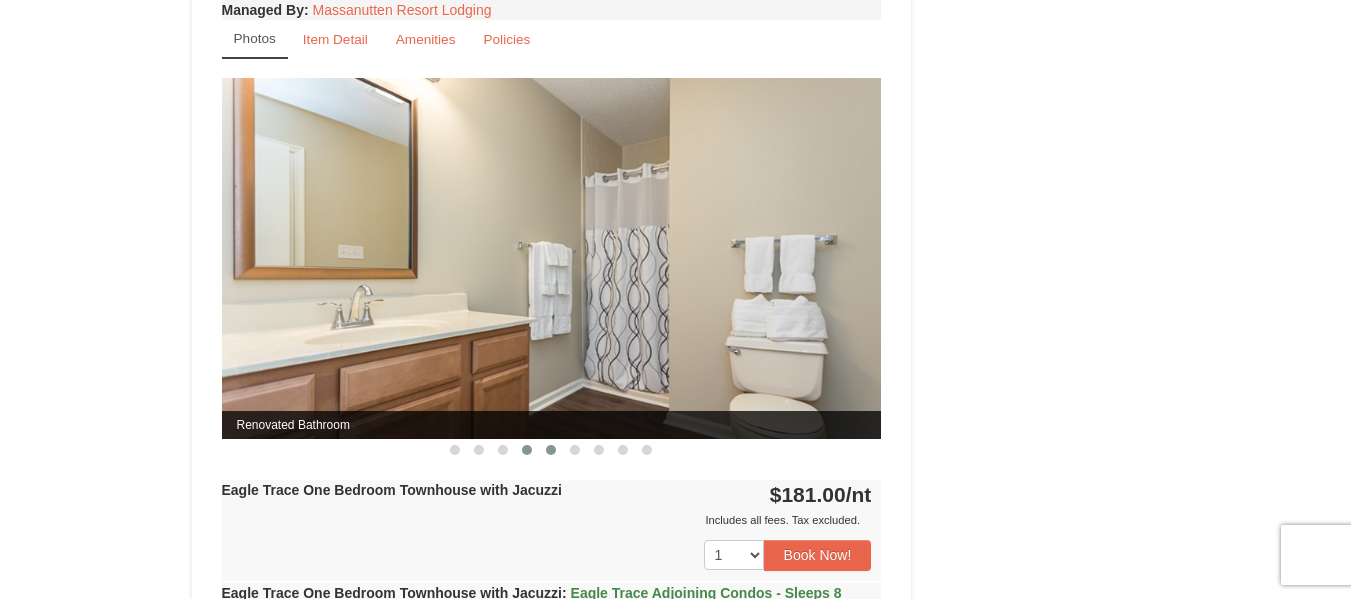 click at bounding box center [551, 450] 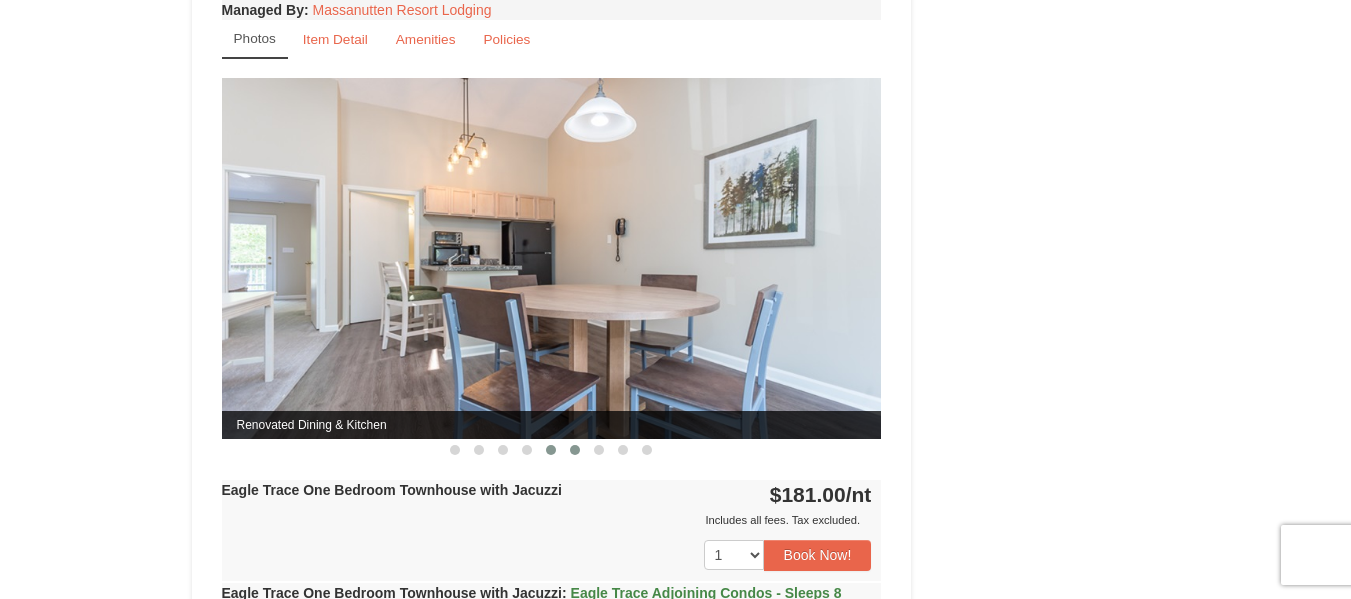 click at bounding box center (575, 450) 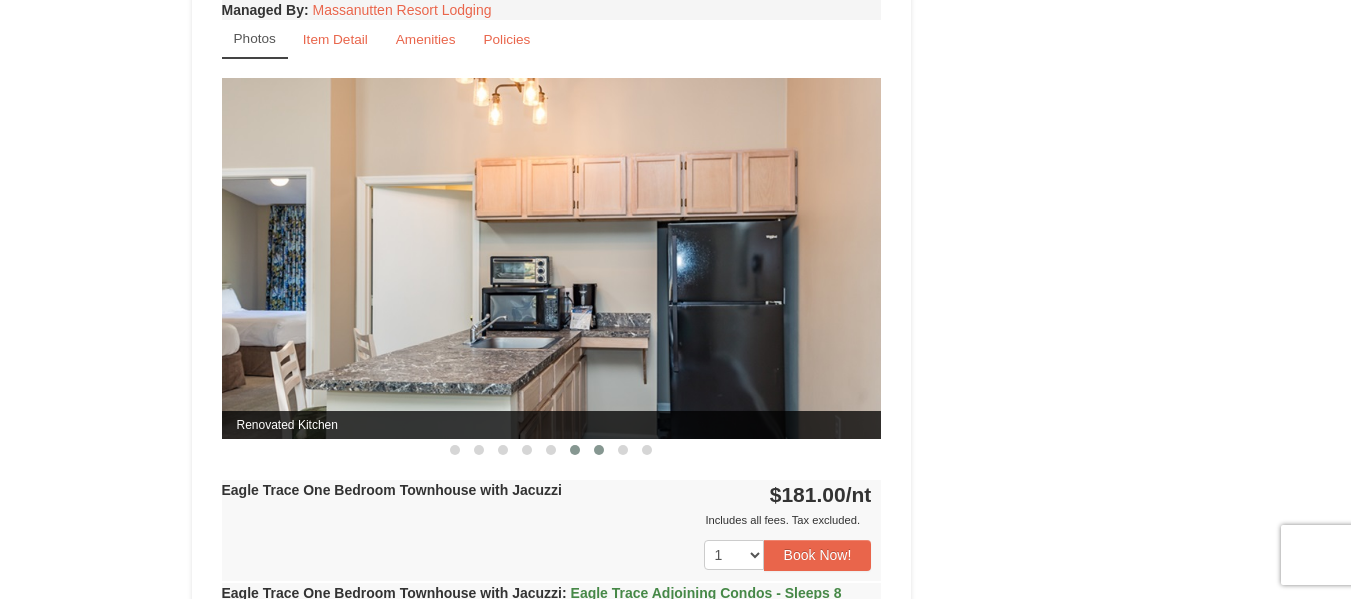 click at bounding box center [599, 450] 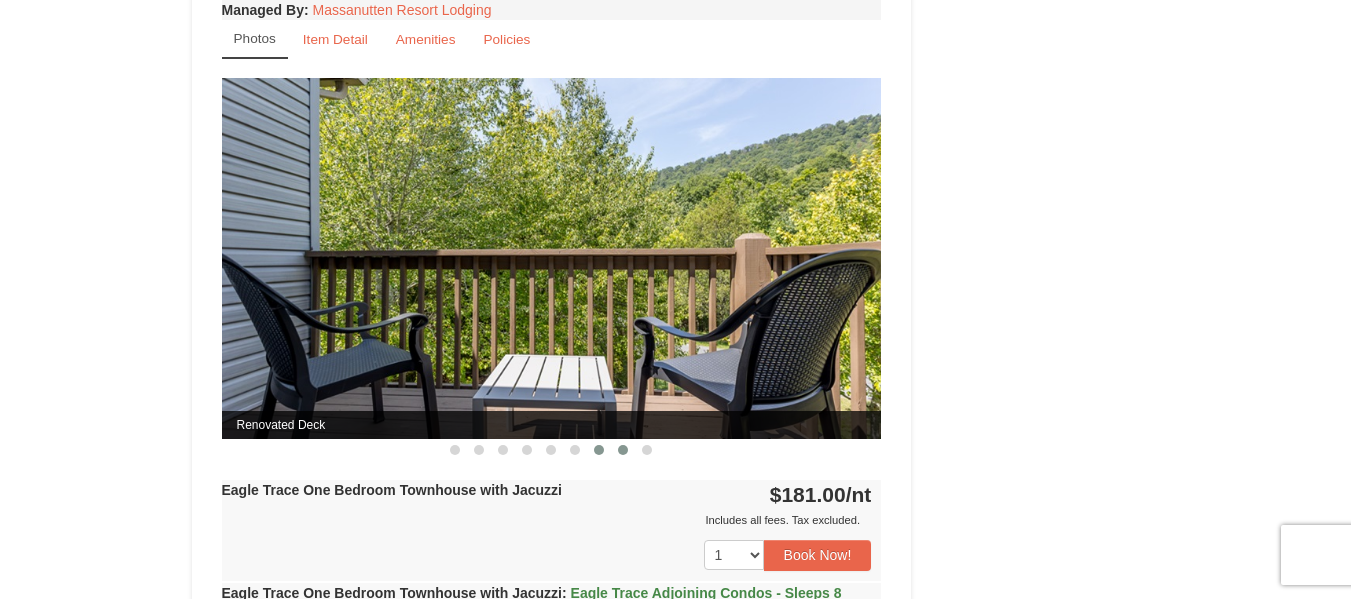 click at bounding box center [623, 450] 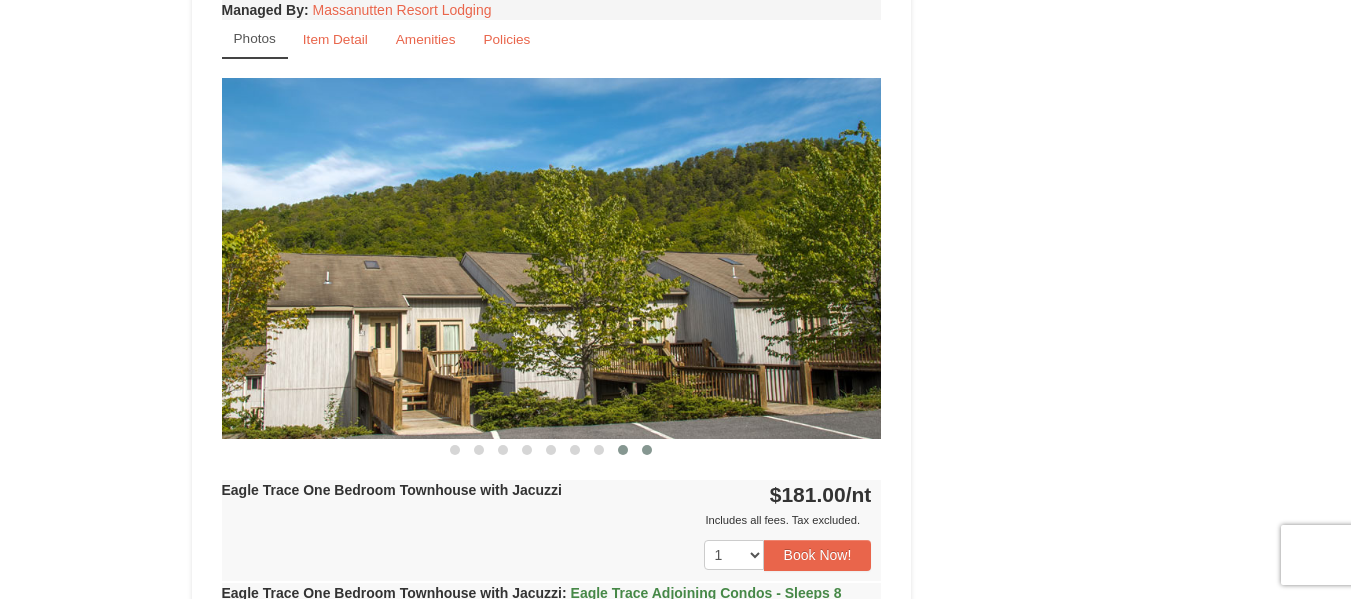 click at bounding box center (647, 450) 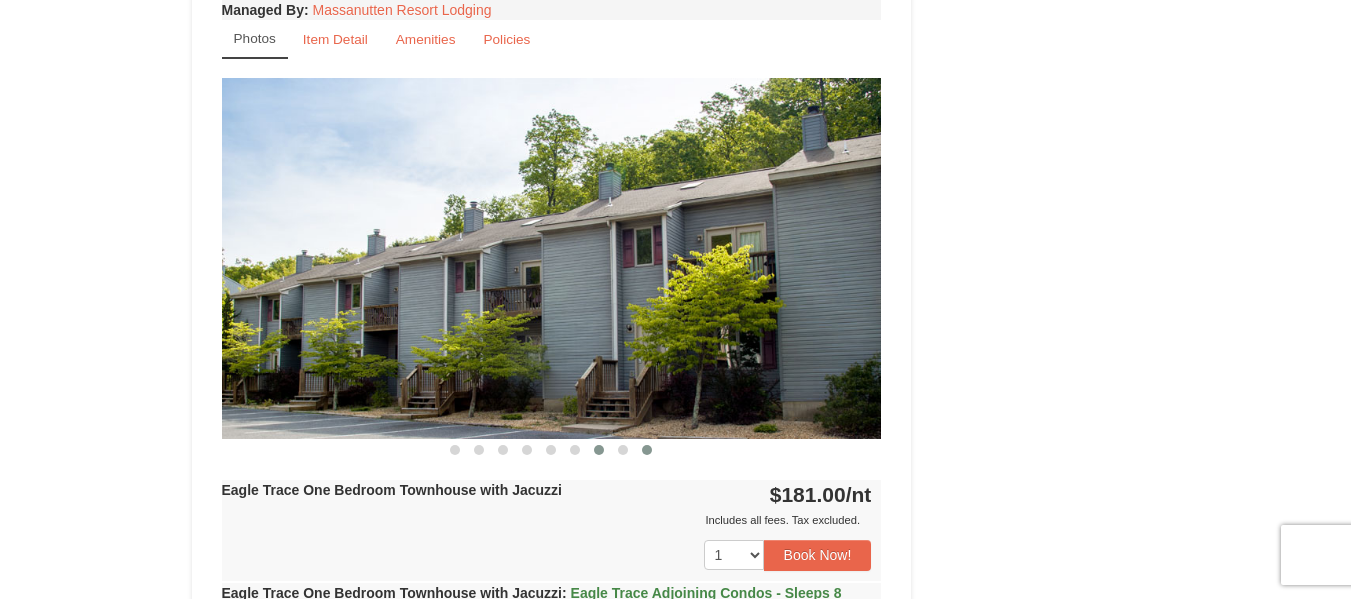 click at bounding box center (599, 450) 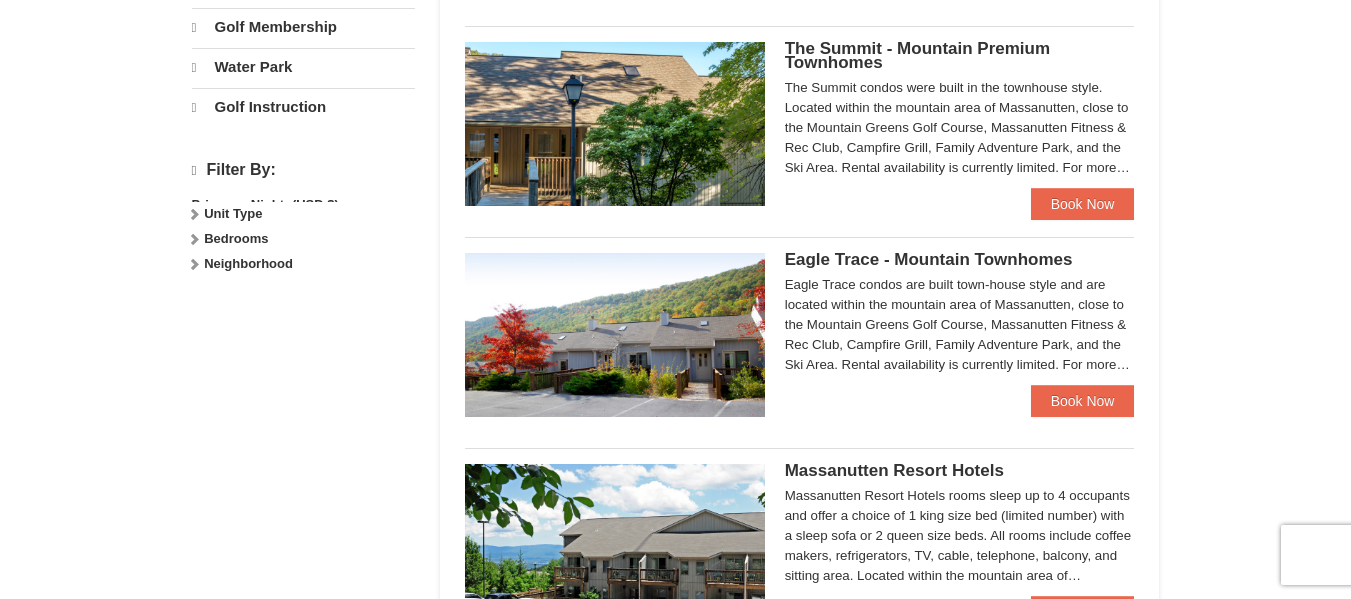 scroll, scrollTop: 809, scrollLeft: 0, axis: vertical 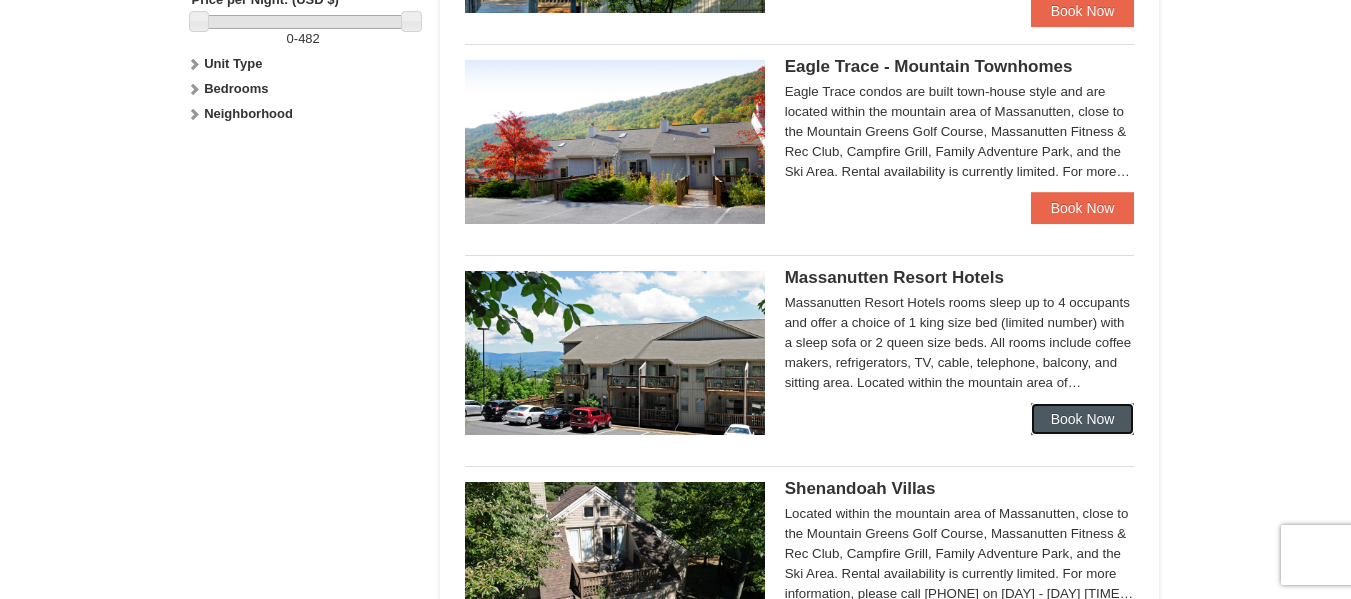 click on "Book Now" at bounding box center [1083, 419] 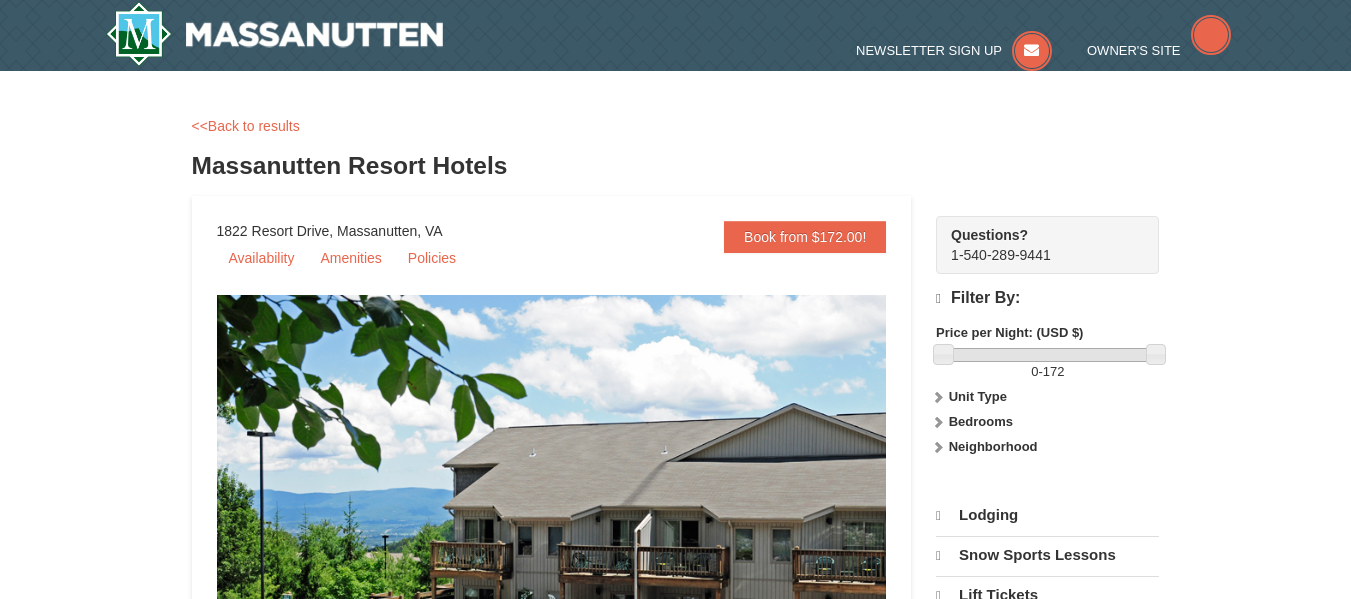 scroll, scrollTop: 0, scrollLeft: 0, axis: both 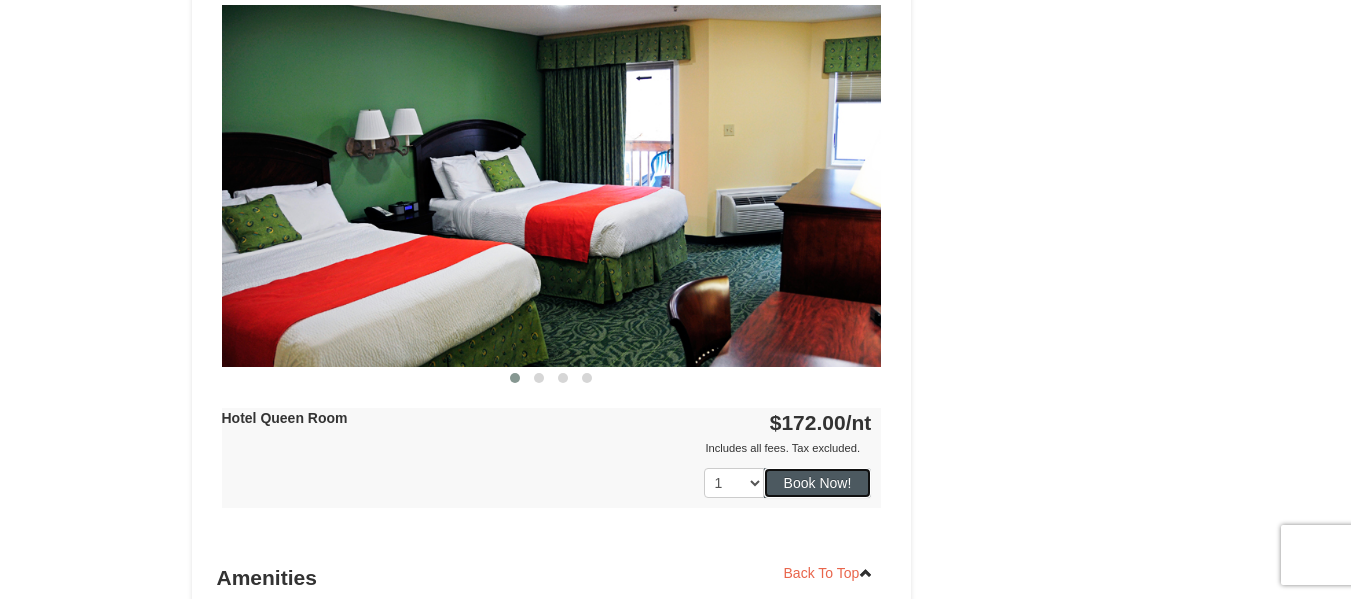 click on "Book Now!" at bounding box center (818, 483) 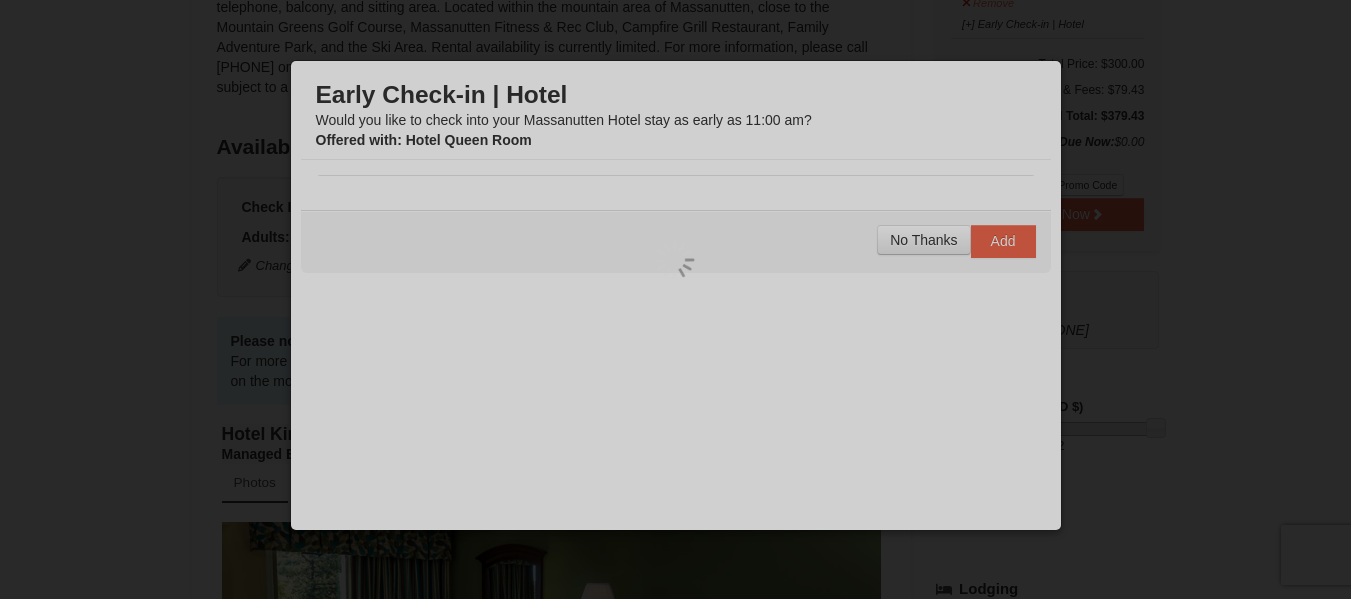 scroll, scrollTop: 195, scrollLeft: 0, axis: vertical 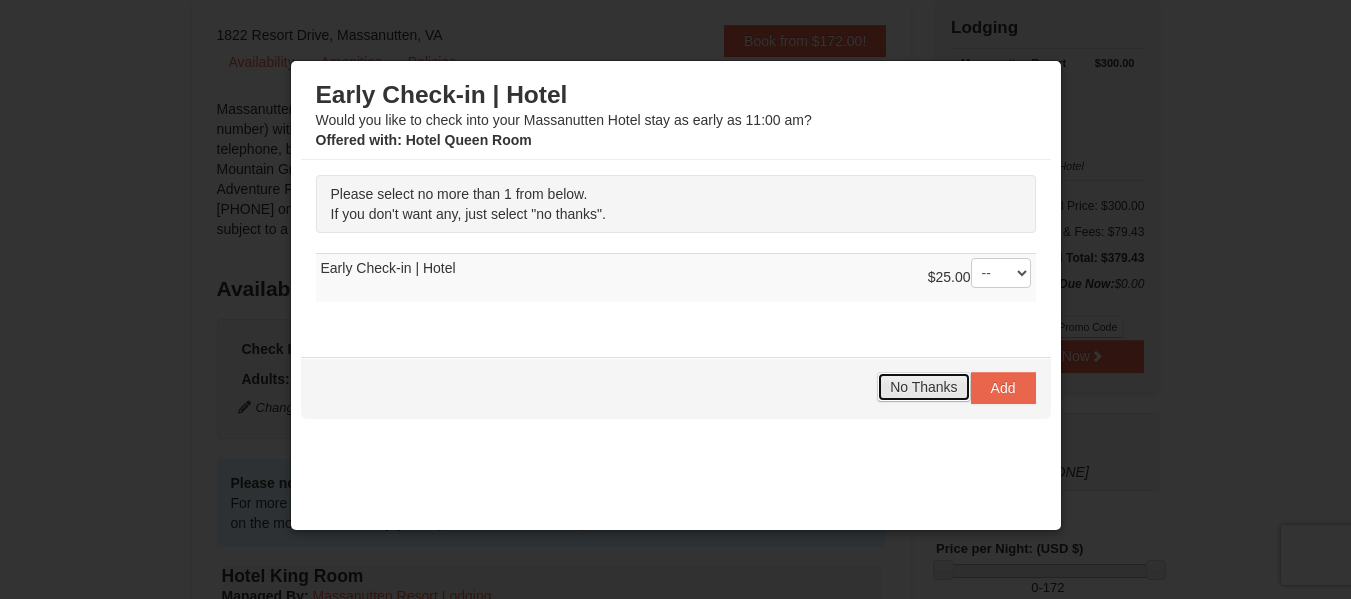 click on "No Thanks" at bounding box center [923, 387] 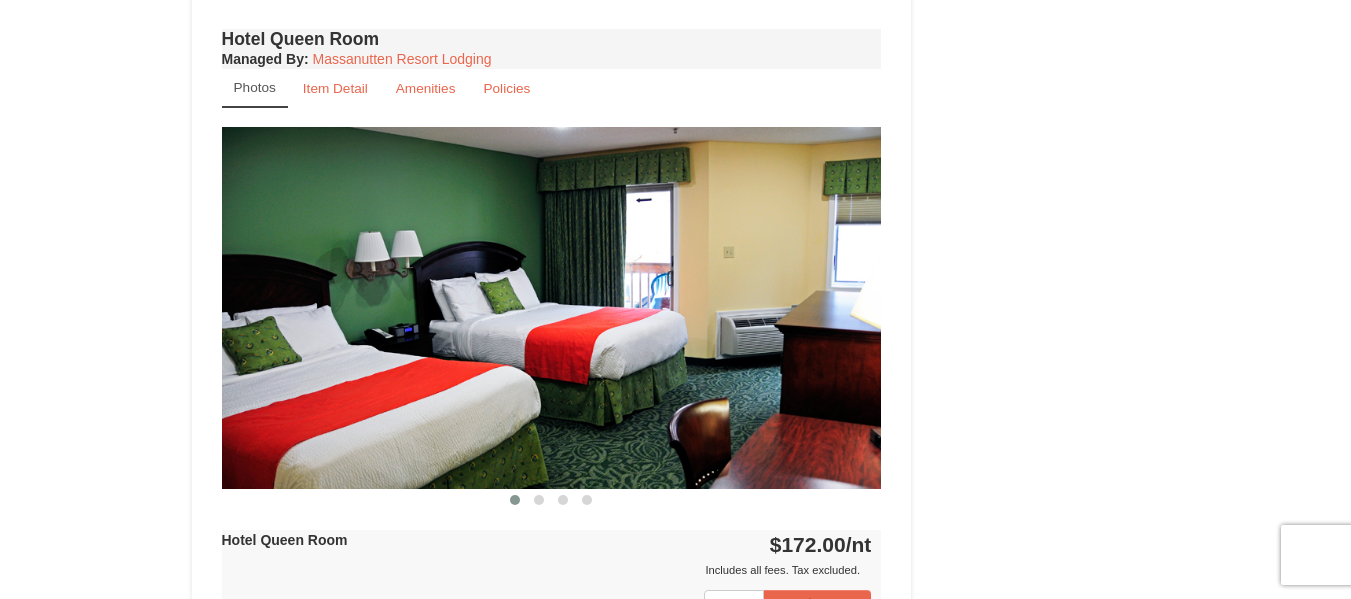 scroll, scrollTop: 1500, scrollLeft: 0, axis: vertical 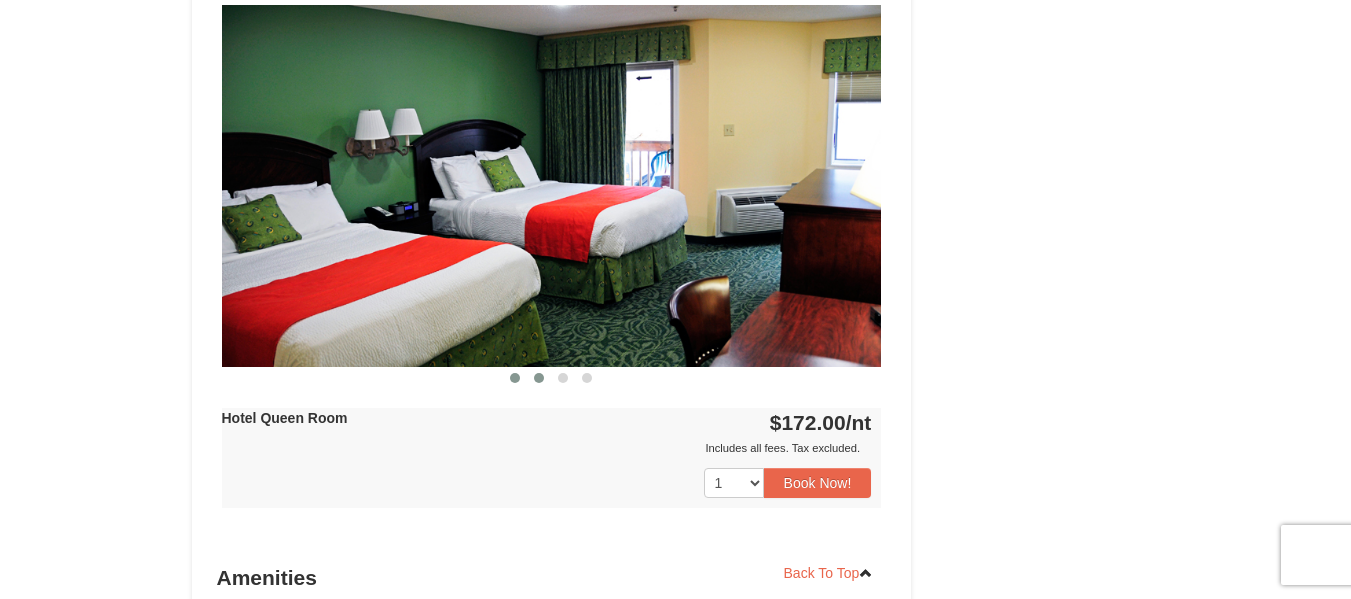 click at bounding box center (539, 378) 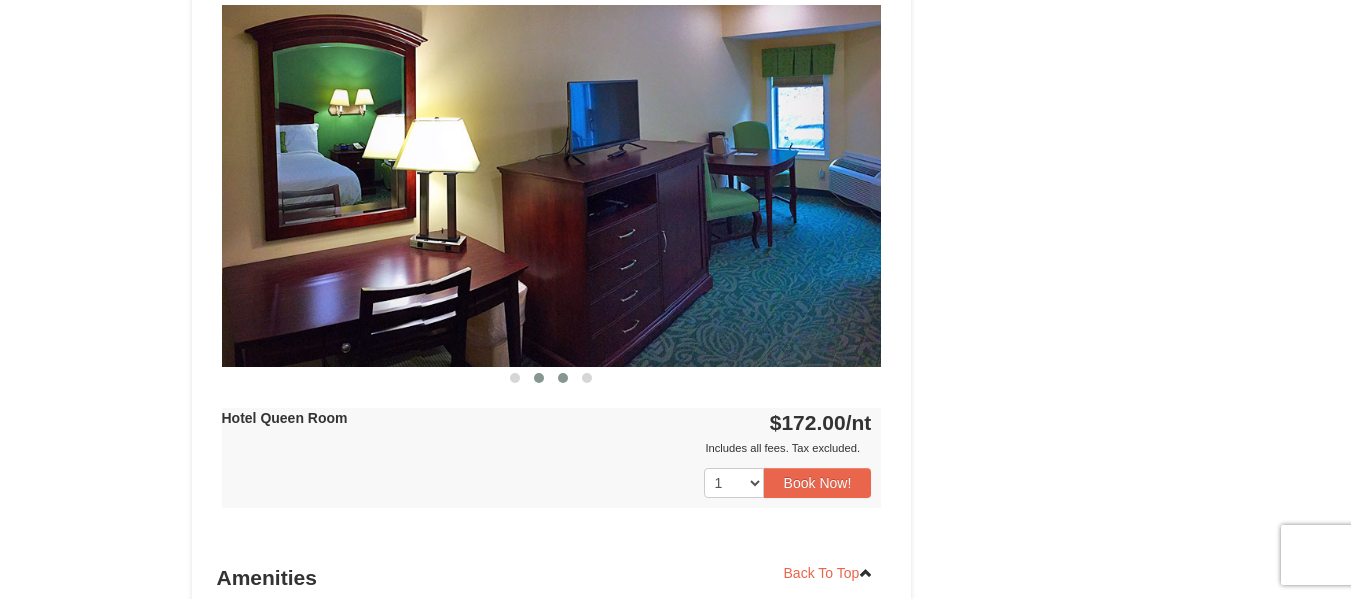 click at bounding box center (563, 378) 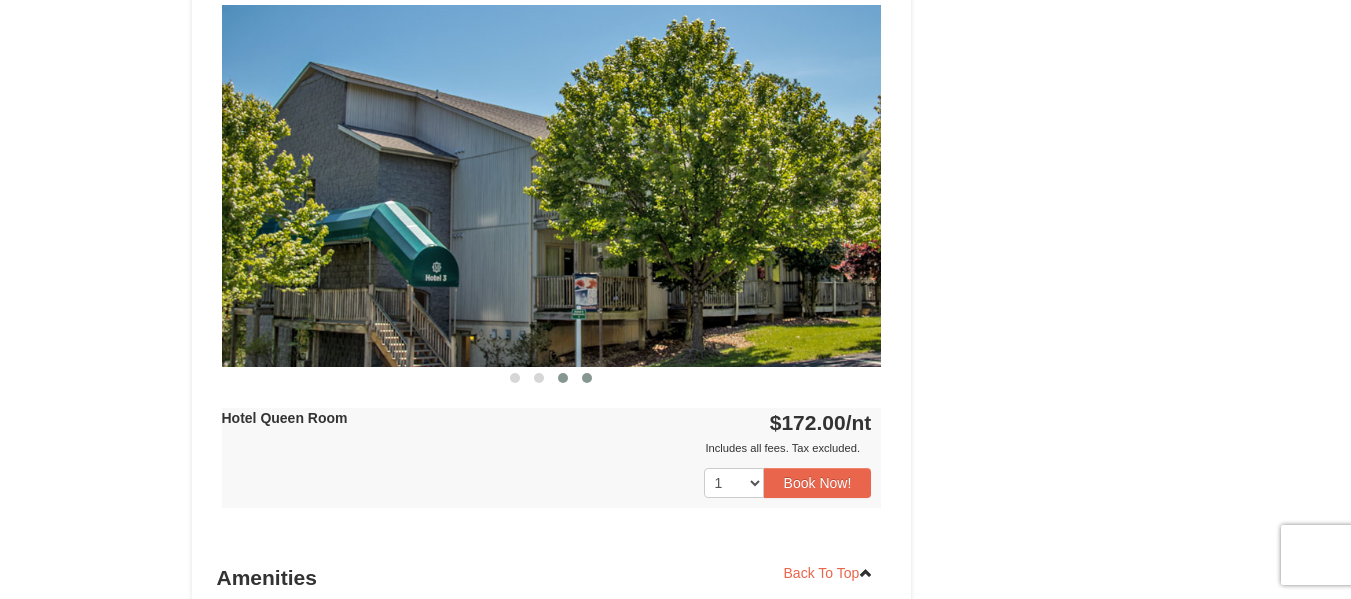 click at bounding box center (587, 378) 